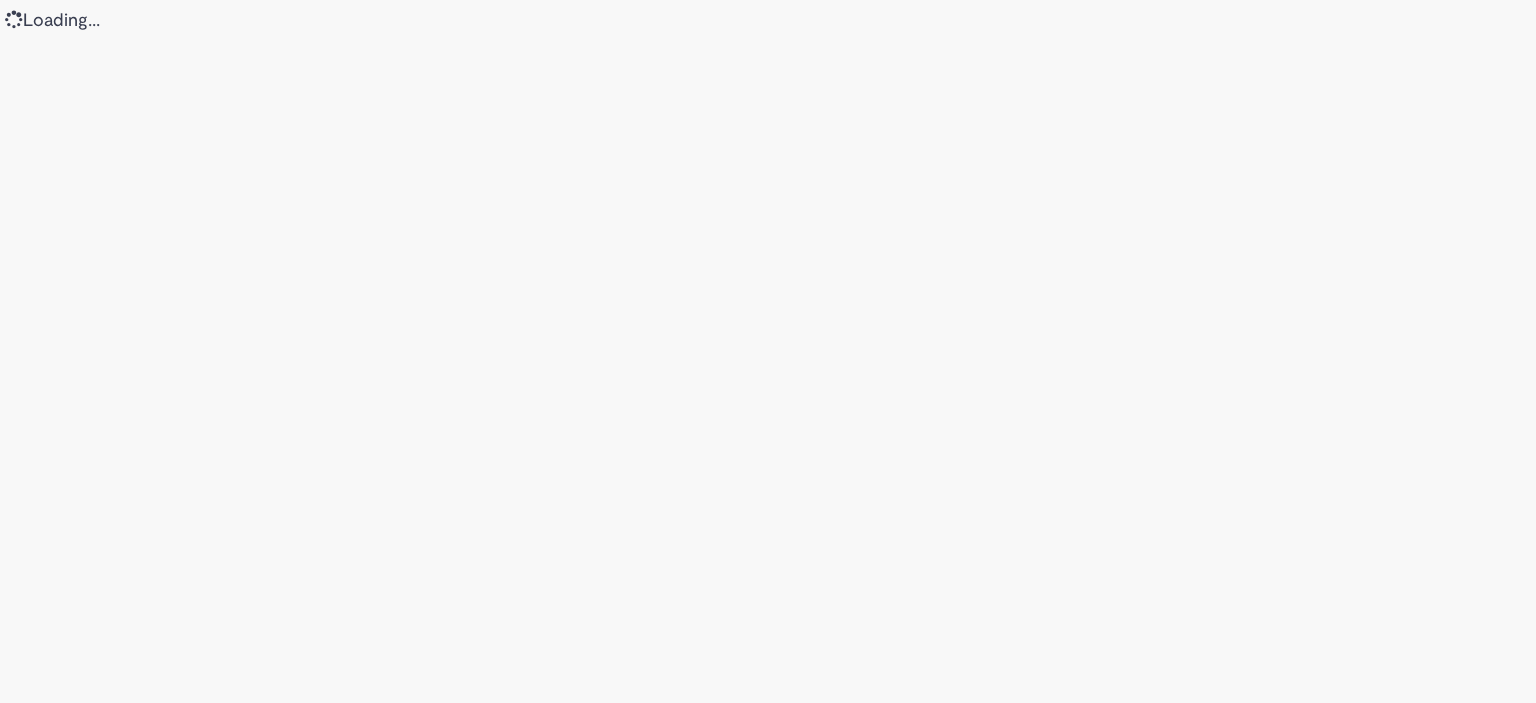 scroll, scrollTop: 0, scrollLeft: 0, axis: both 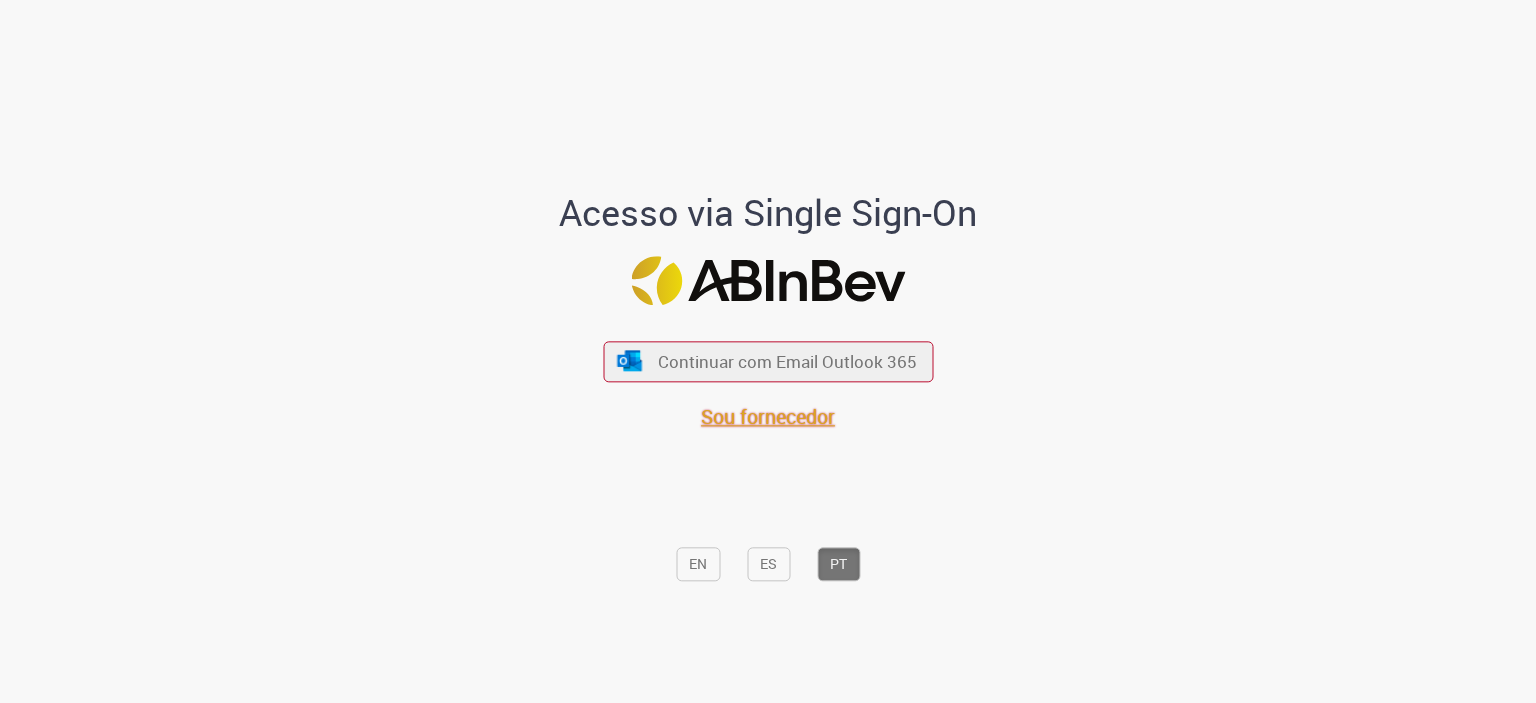 click on "Sou fornecedor" at bounding box center [768, 416] 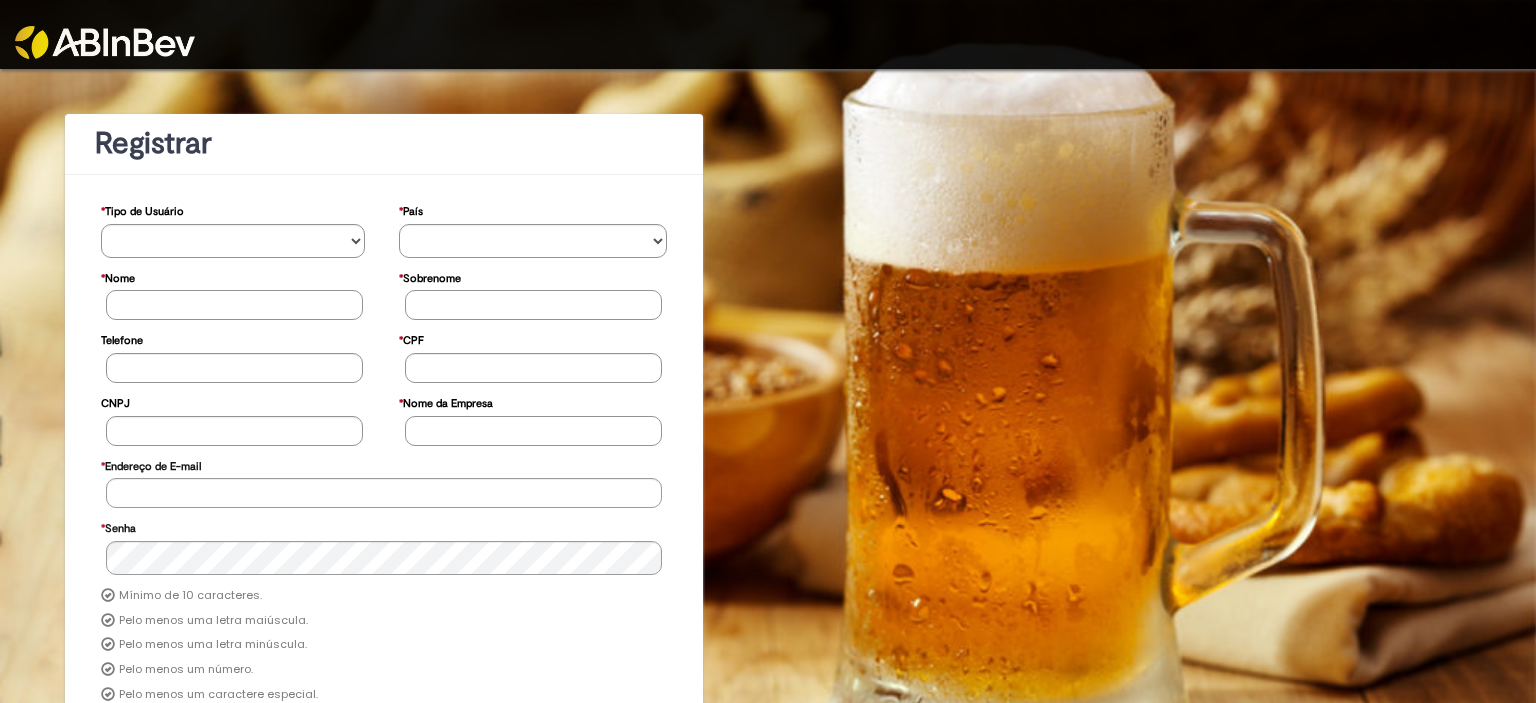 scroll, scrollTop: 0, scrollLeft: 0, axis: both 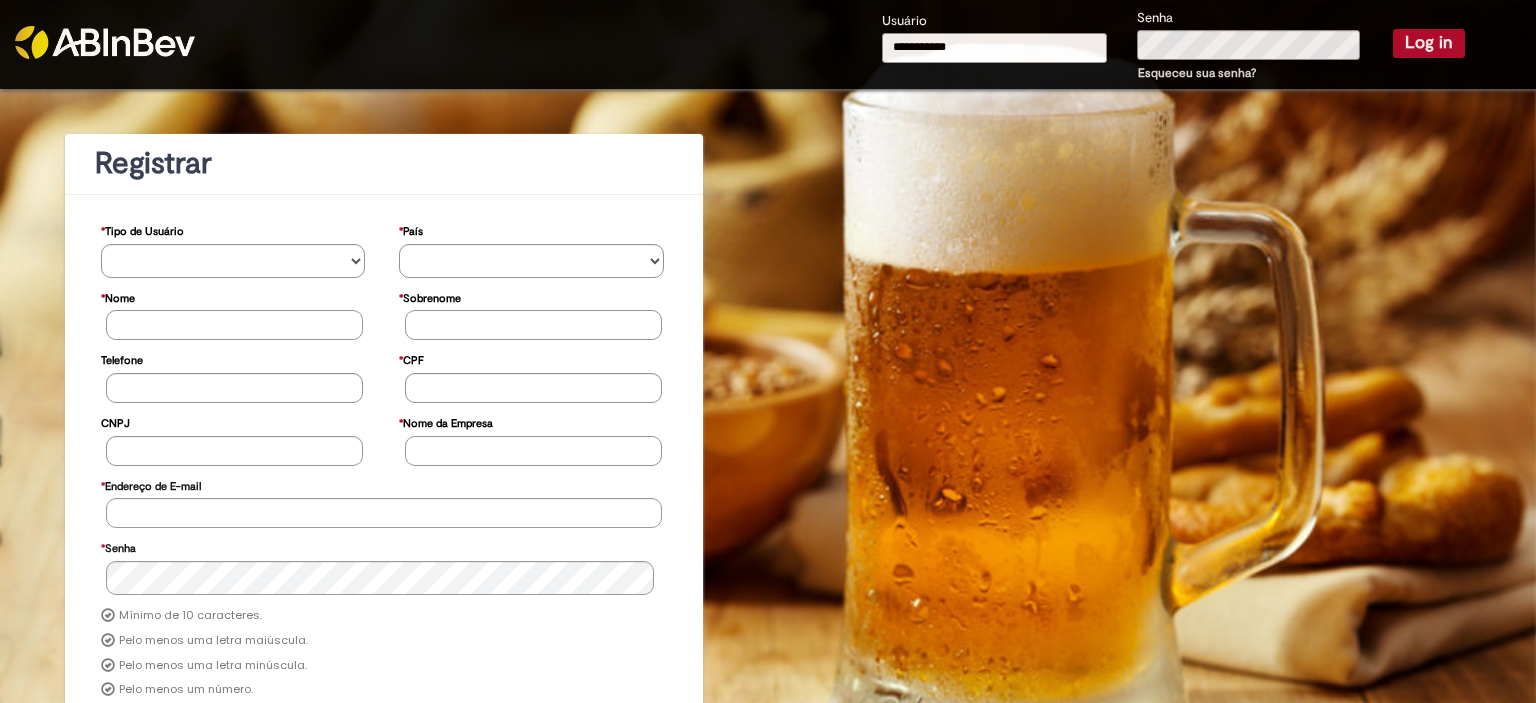 drag, startPoint x: 894, startPoint y: 47, endPoint x: 860, endPoint y: 50, distance: 34.132095 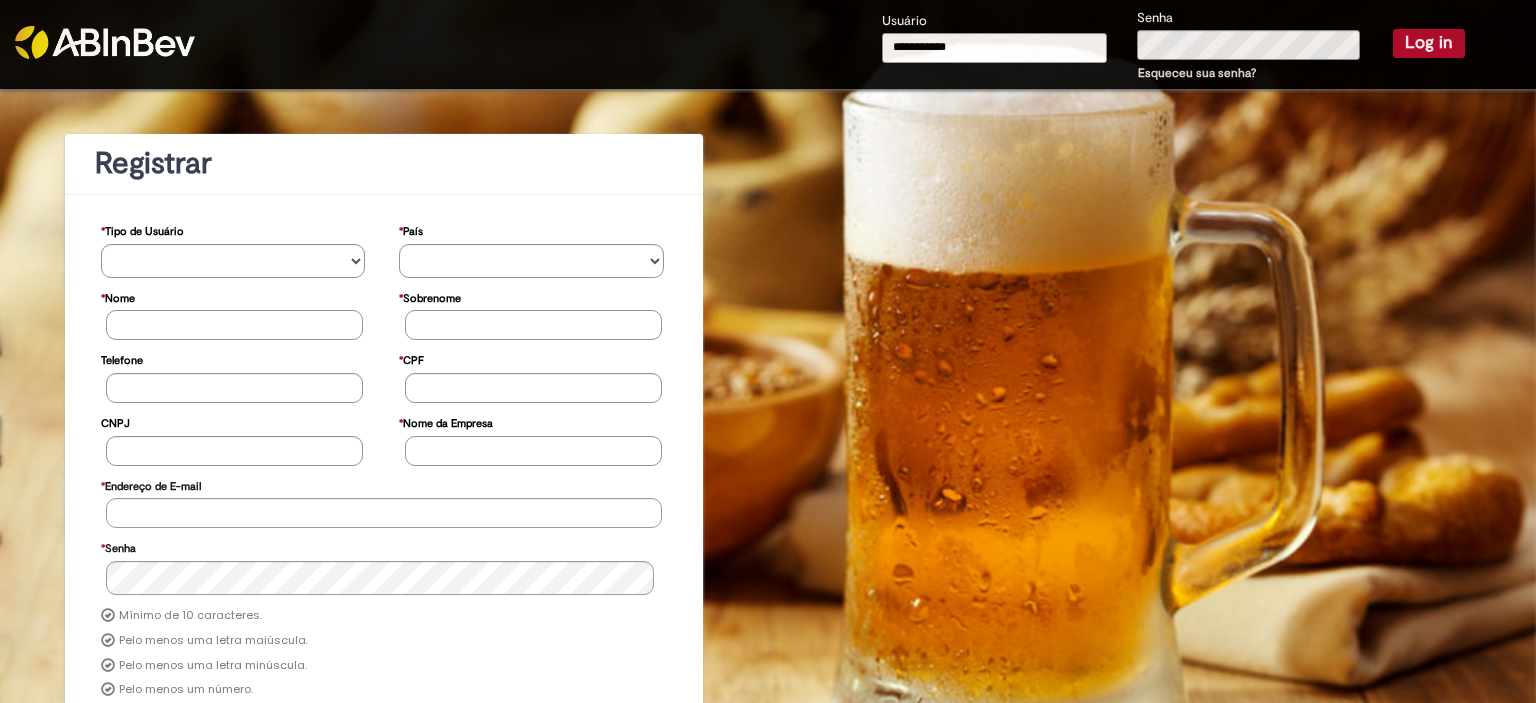 click on "**********" at bounding box center [995, 48] 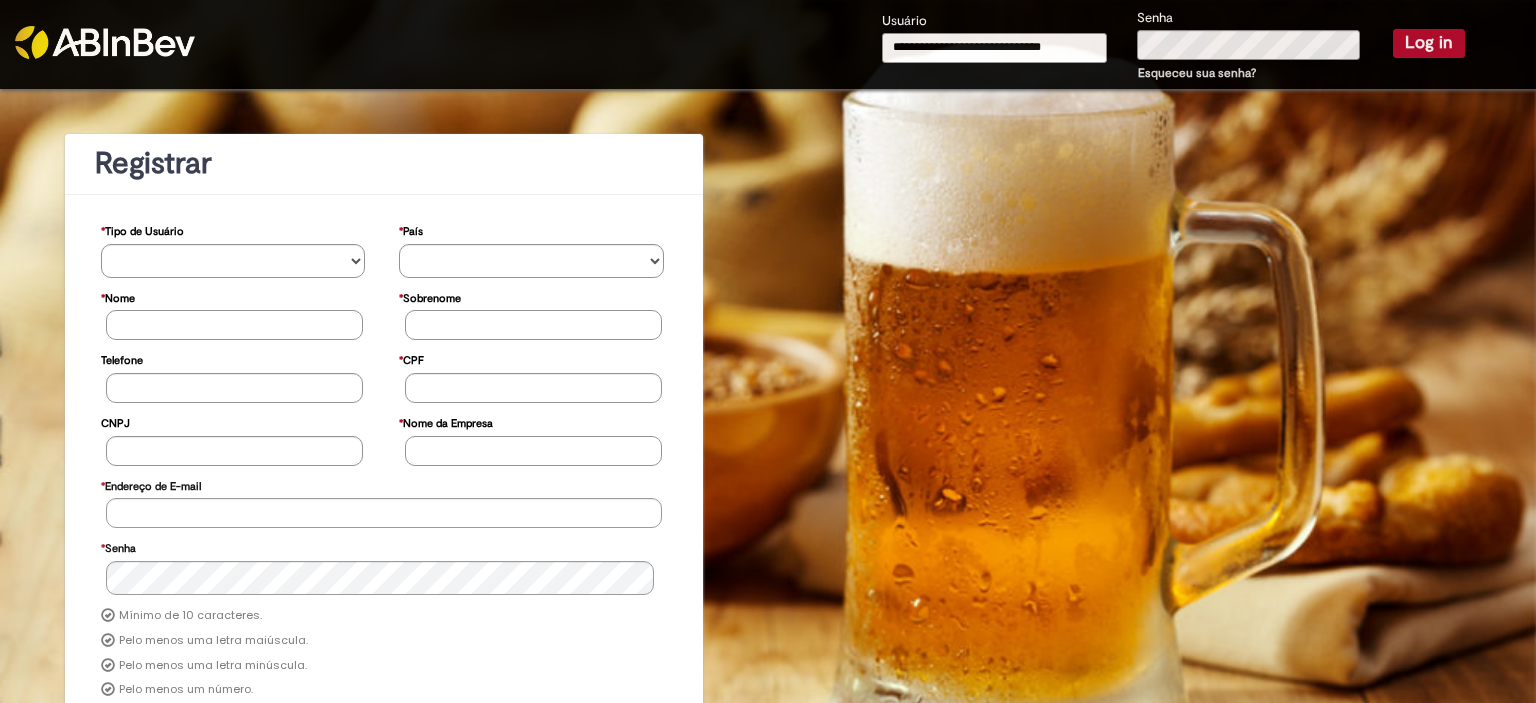 type on "**********" 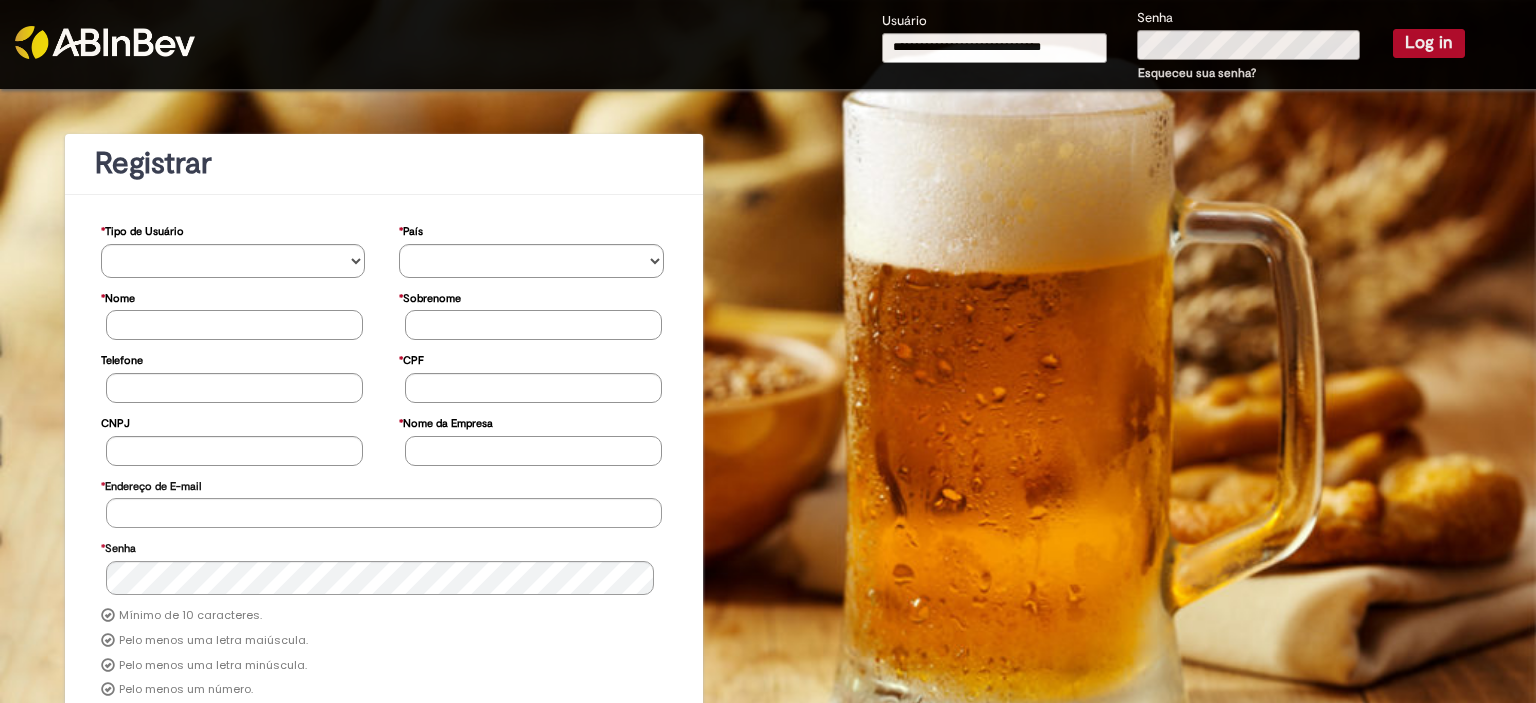 click on "Log in" at bounding box center (1429, 43) 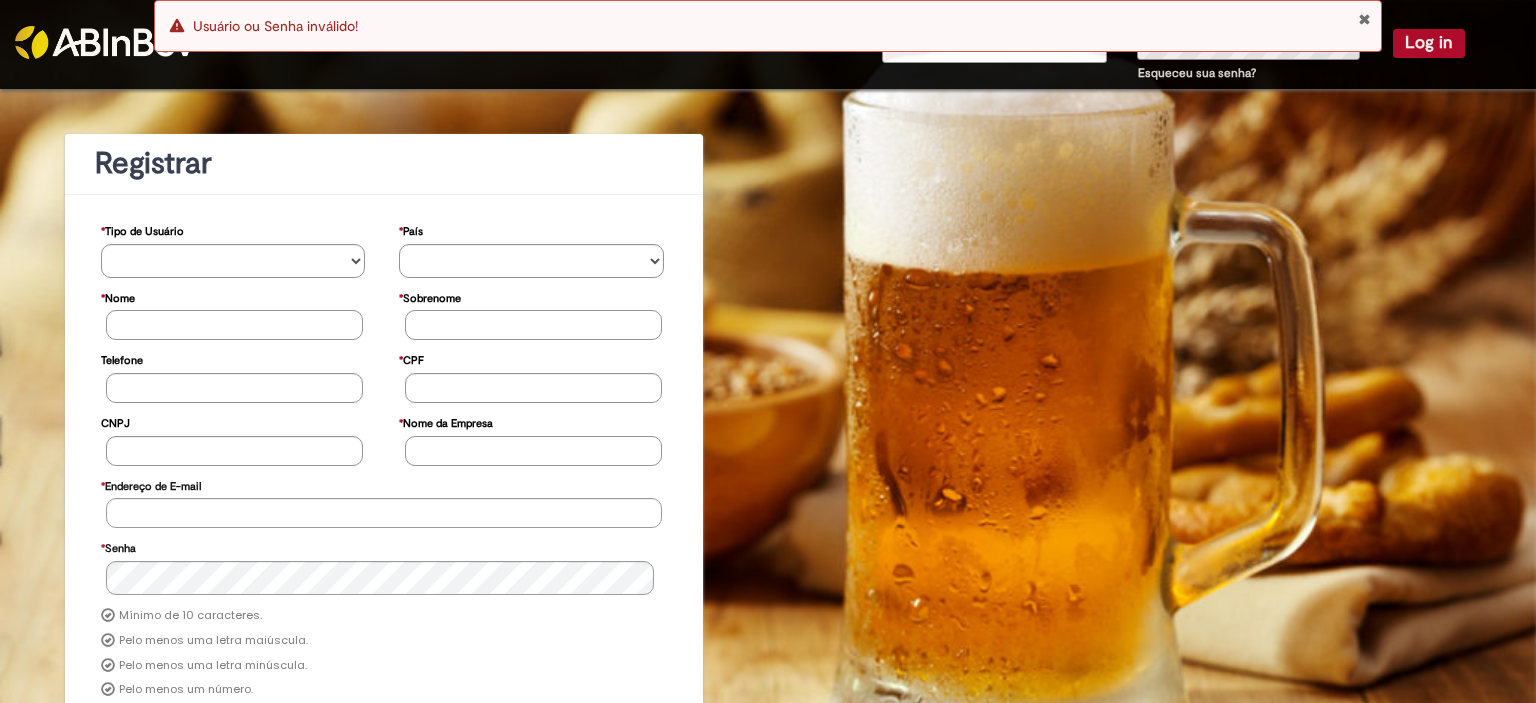 click at bounding box center [1364, 19] 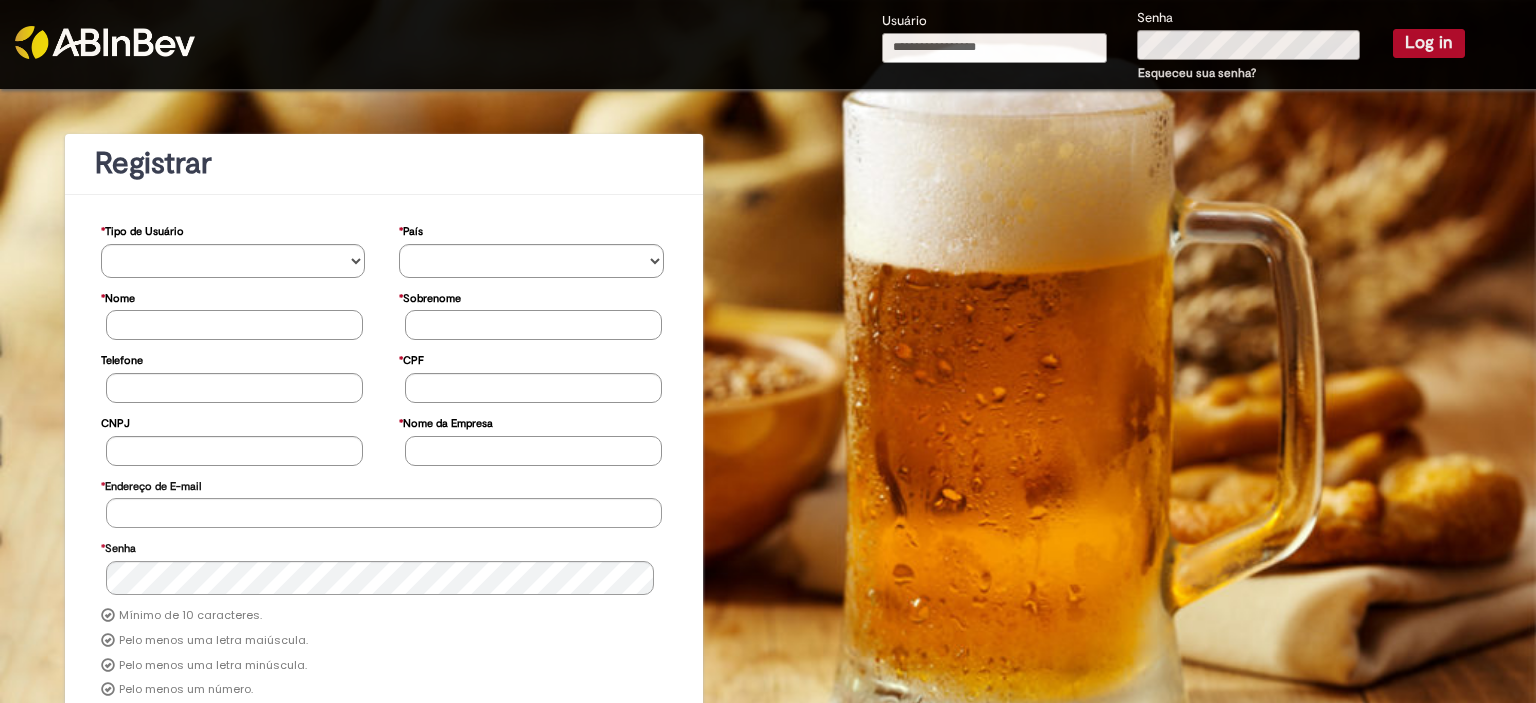 click on "Usuário" at bounding box center (995, 48) 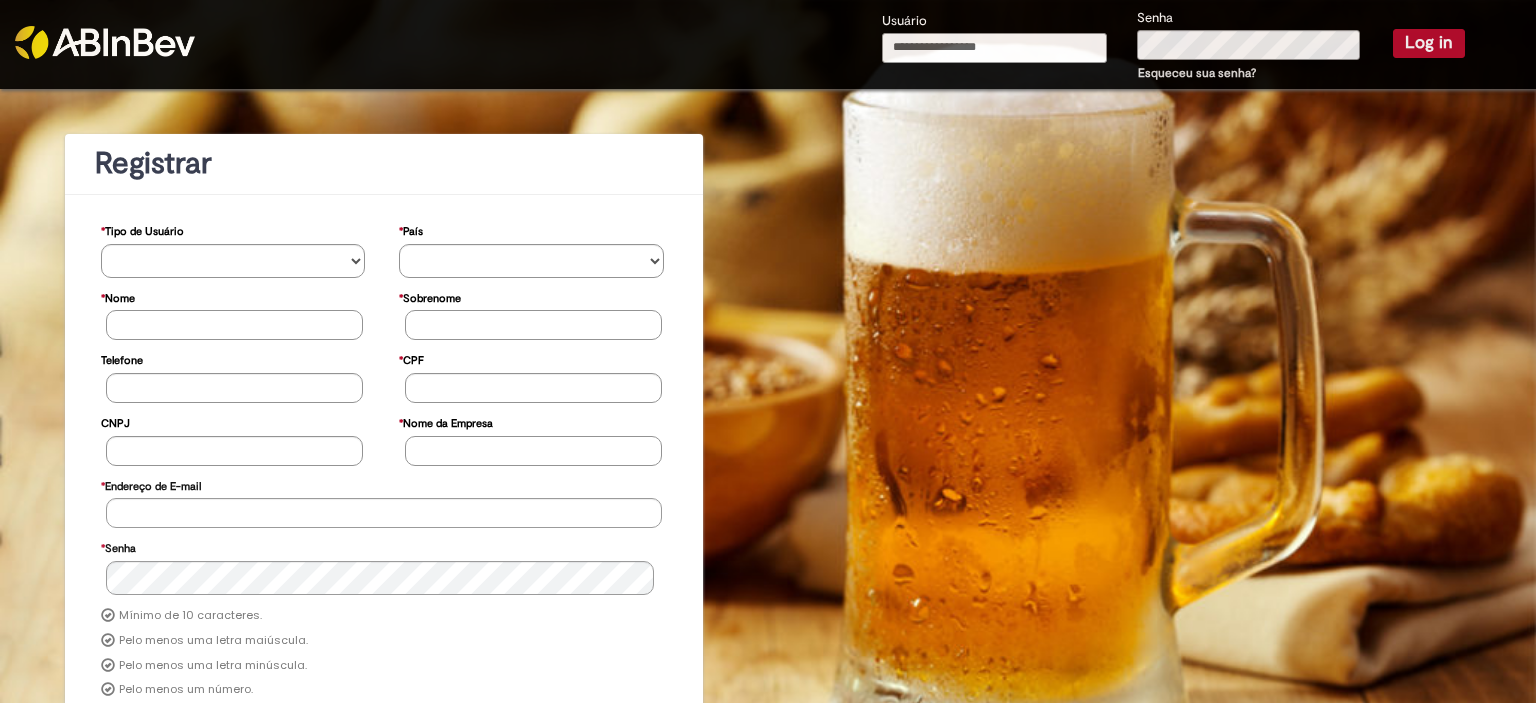 paste on "**********" 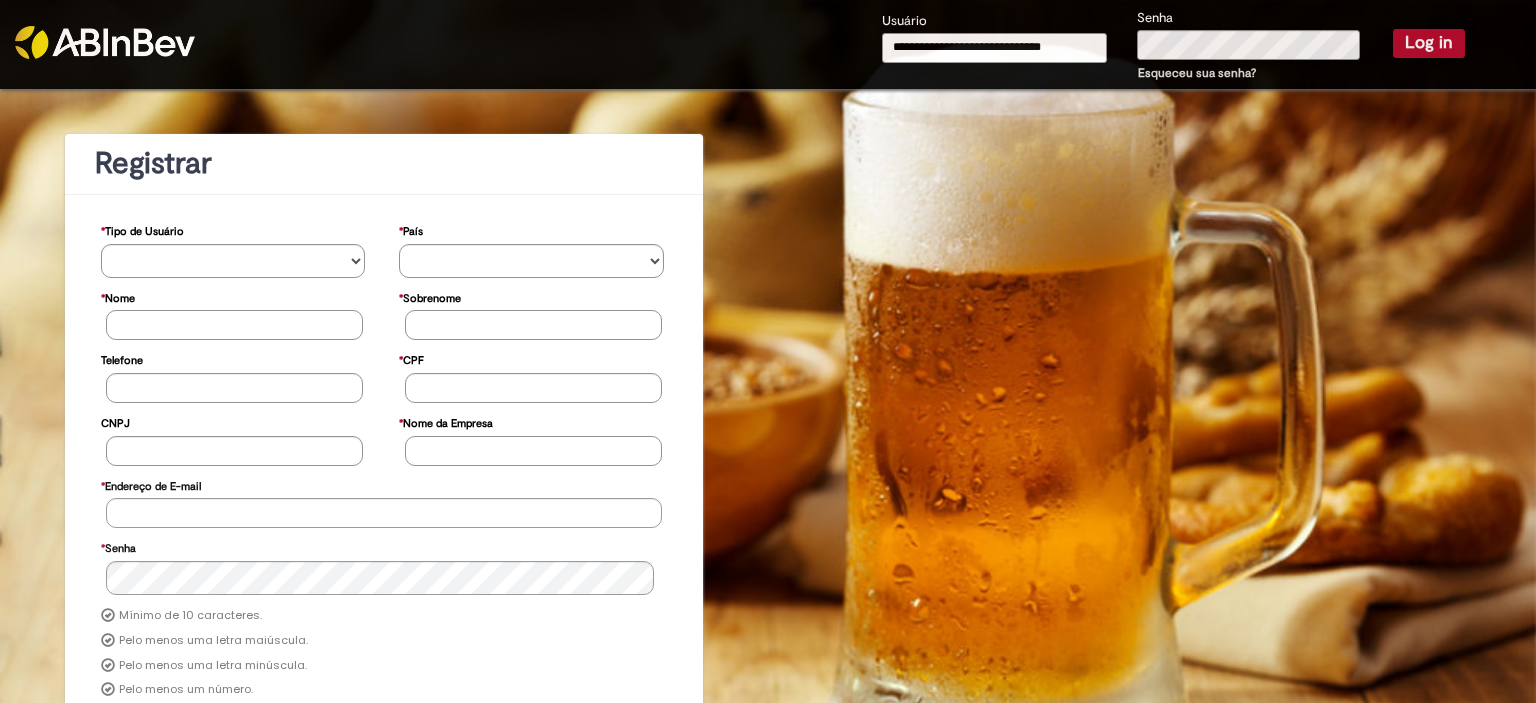 type on "**********" 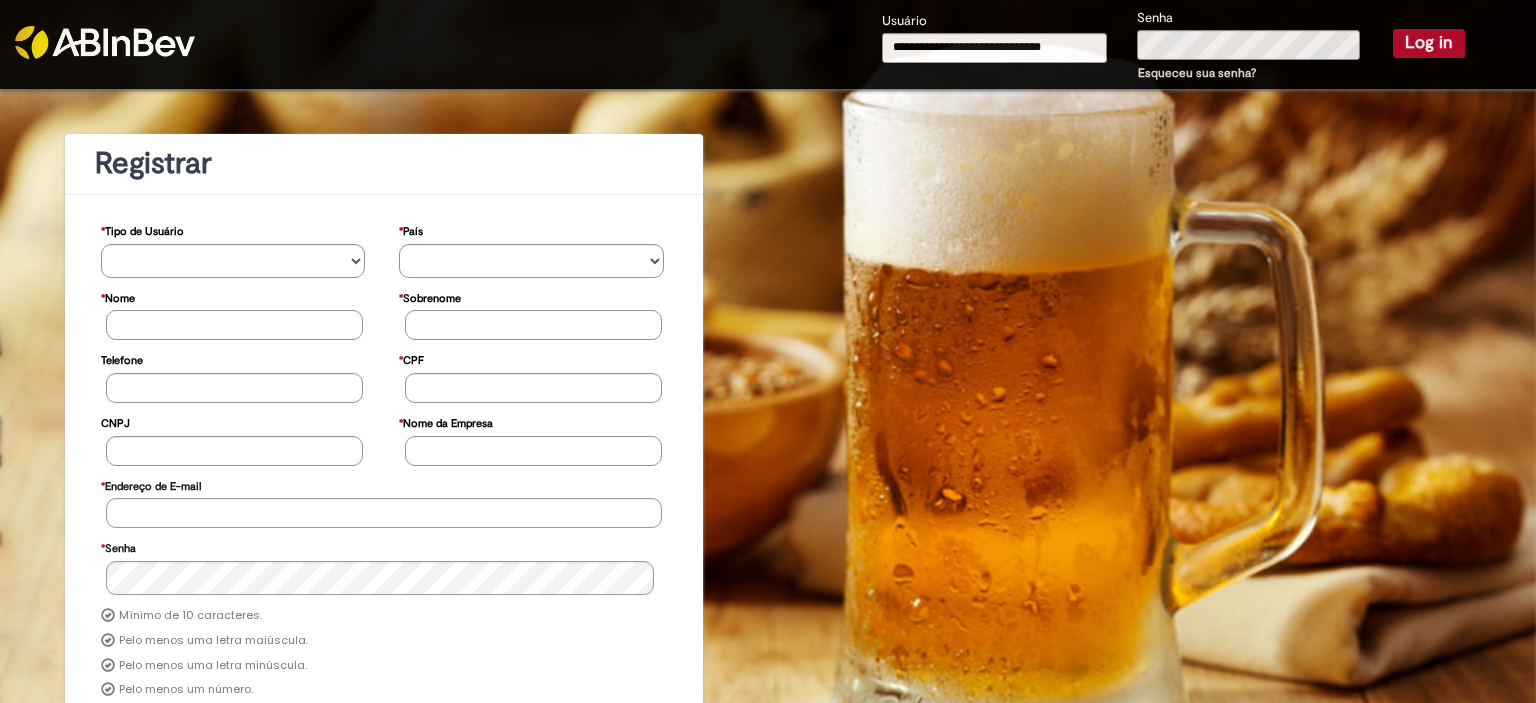 click on "Log in" at bounding box center [1429, 43] 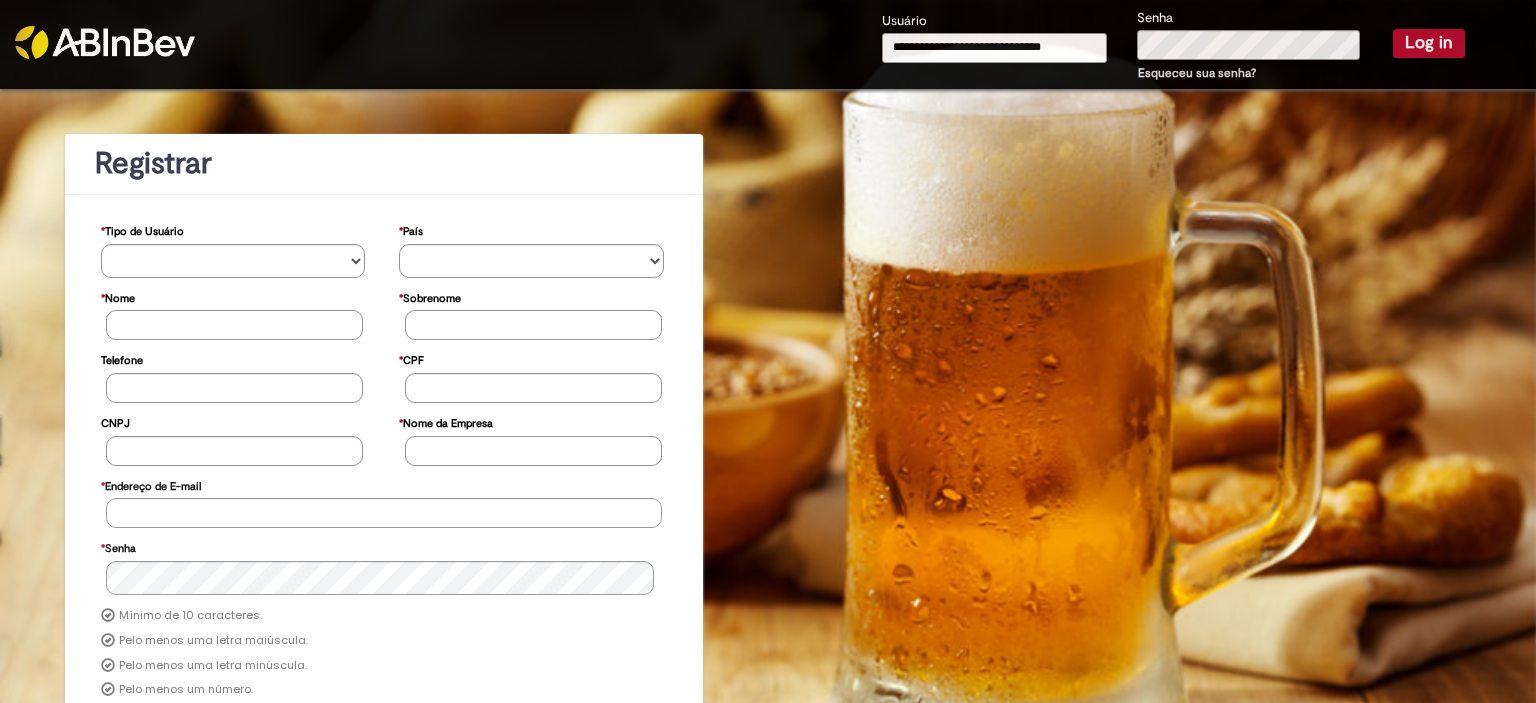 type 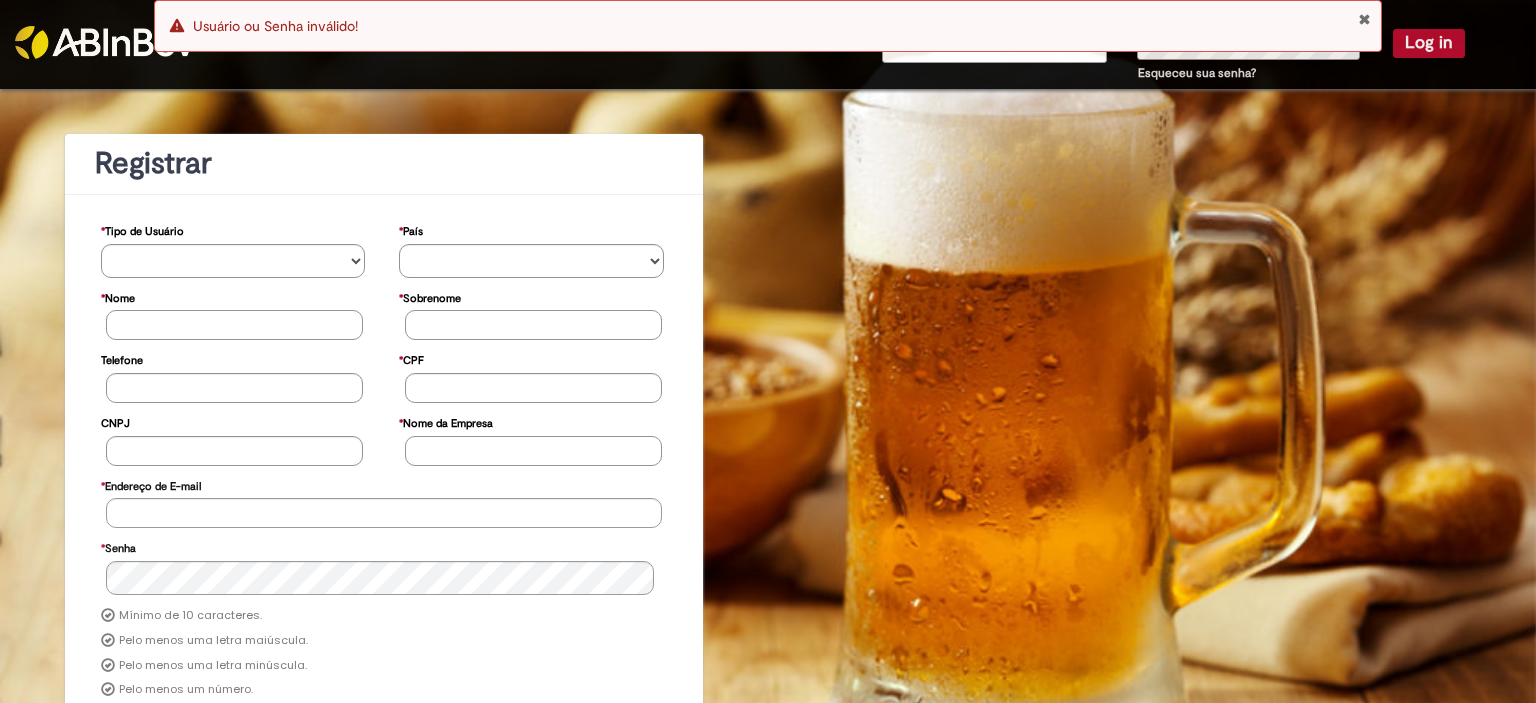 click at bounding box center (1364, 19) 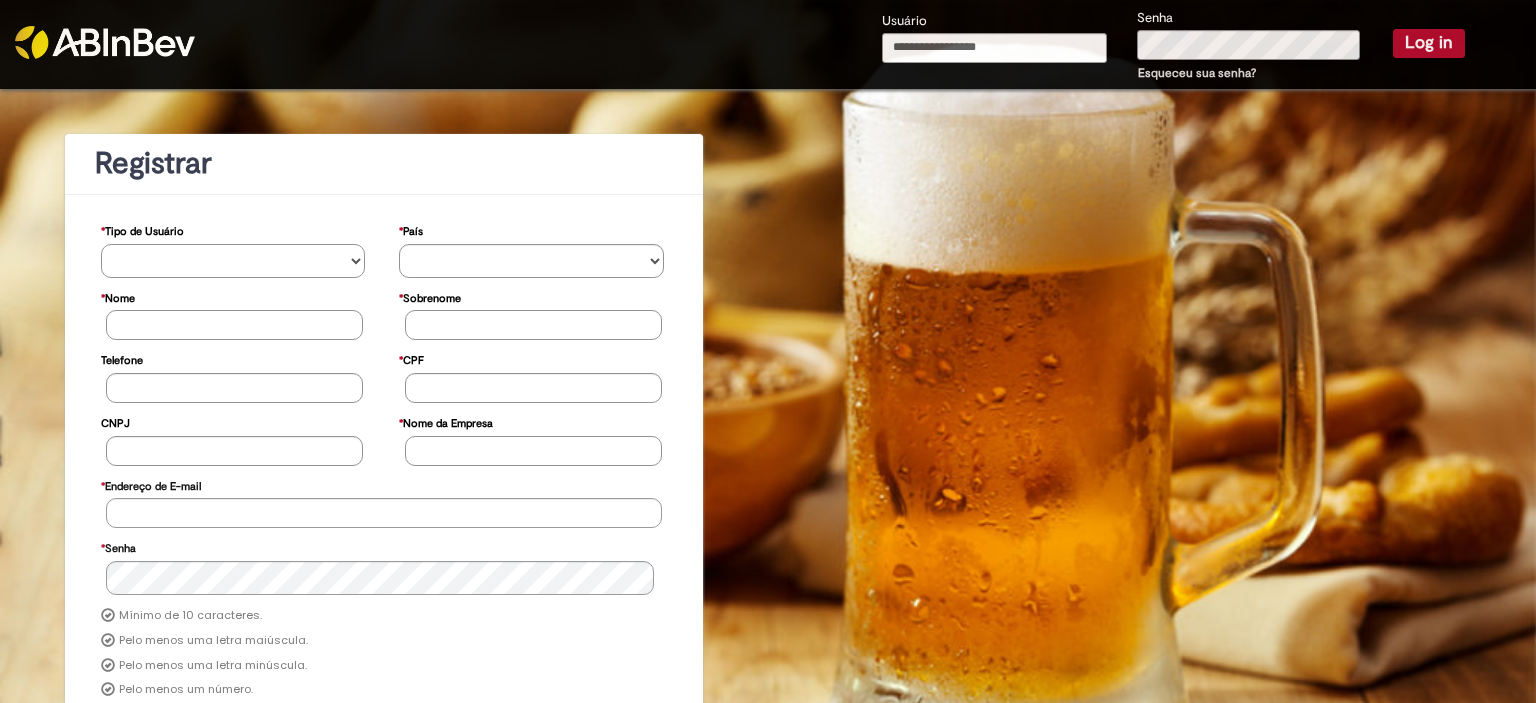 click on "**********" at bounding box center [233, 261] 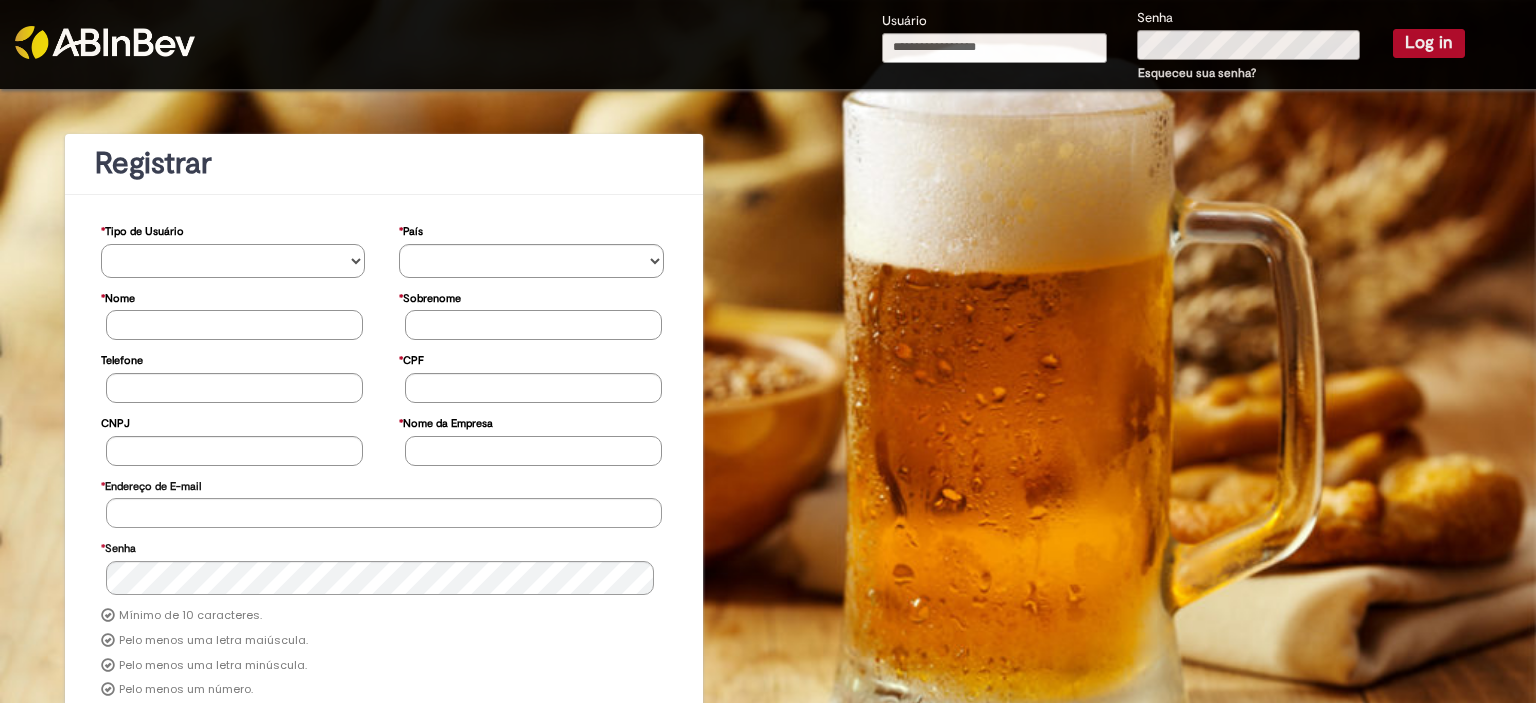 select on "*********" 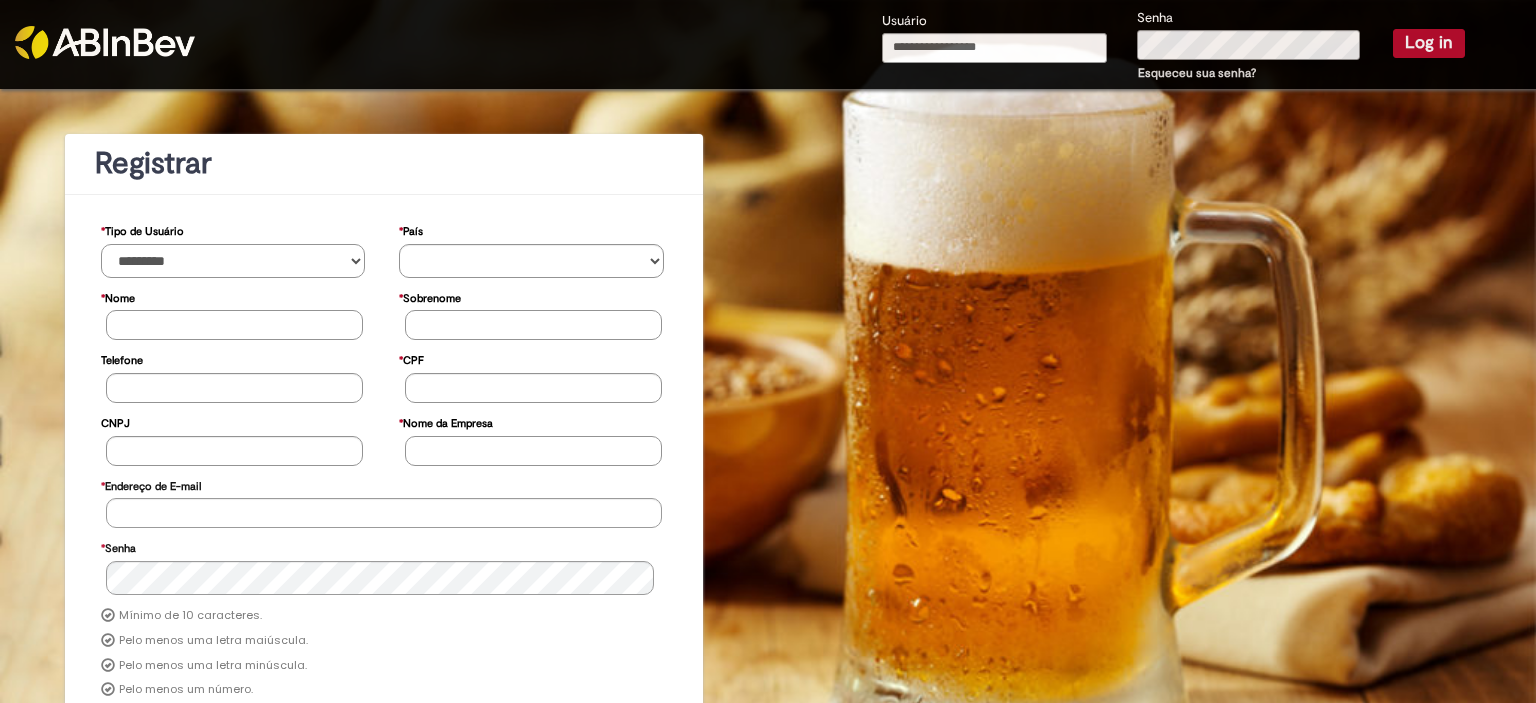 click on "**********" at bounding box center (233, 261) 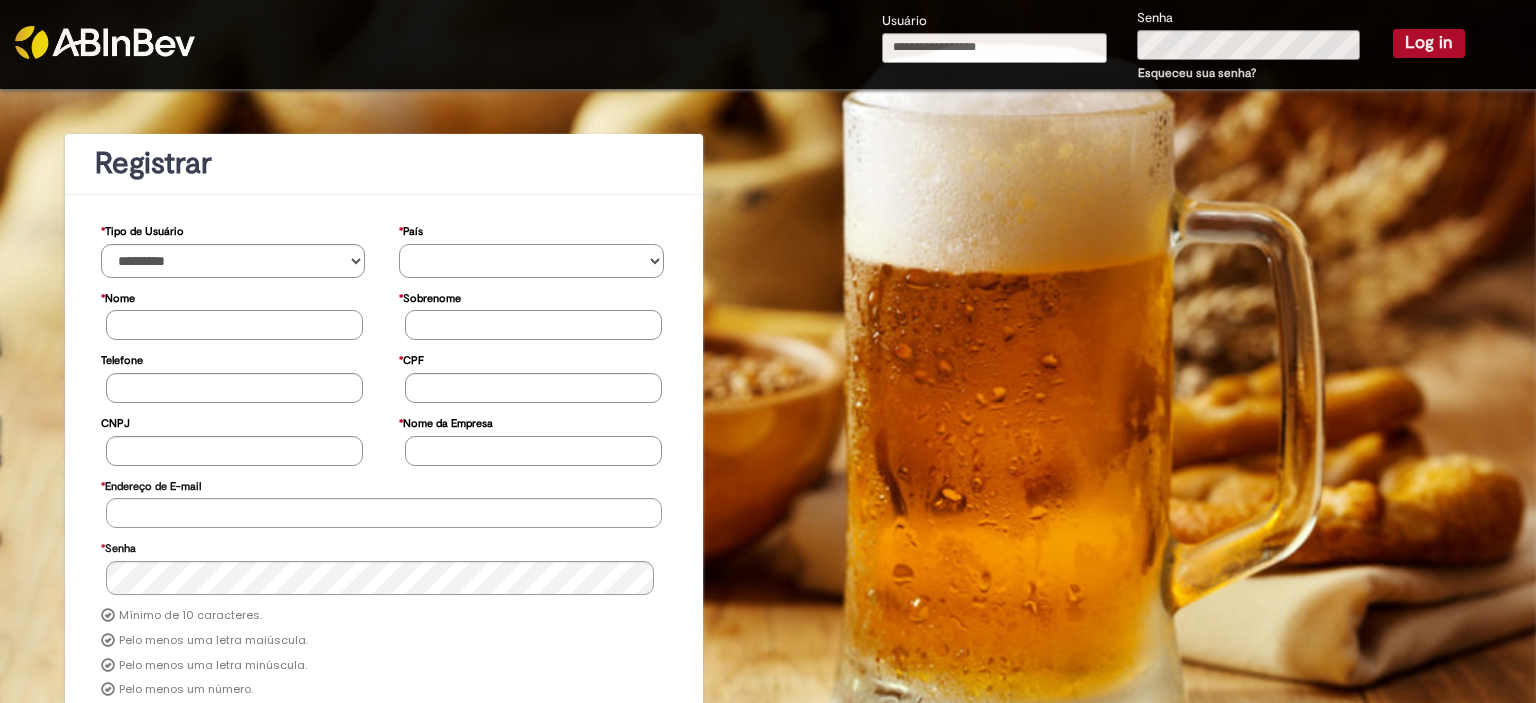 click on "*********   *******   ******   *****   ********   *******" at bounding box center (531, 261) 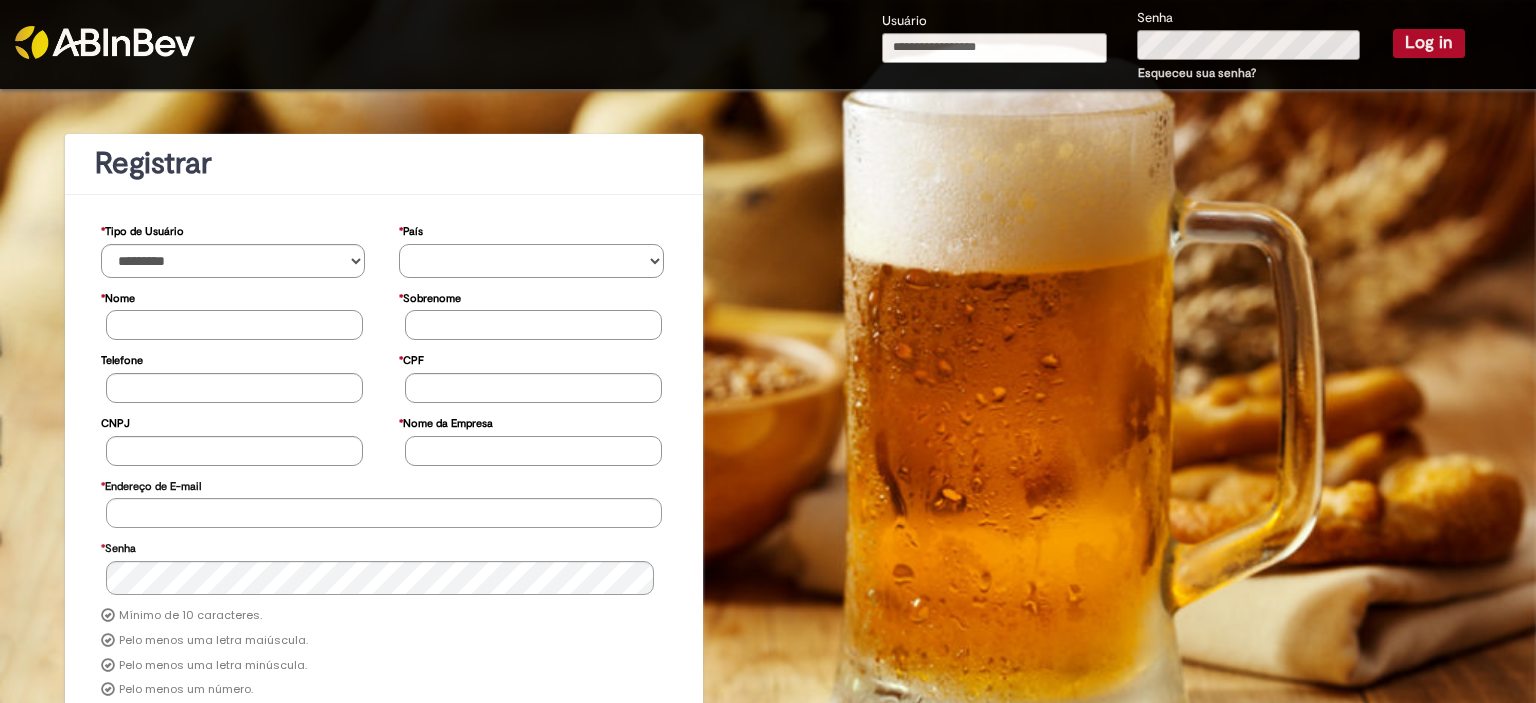 select on "**" 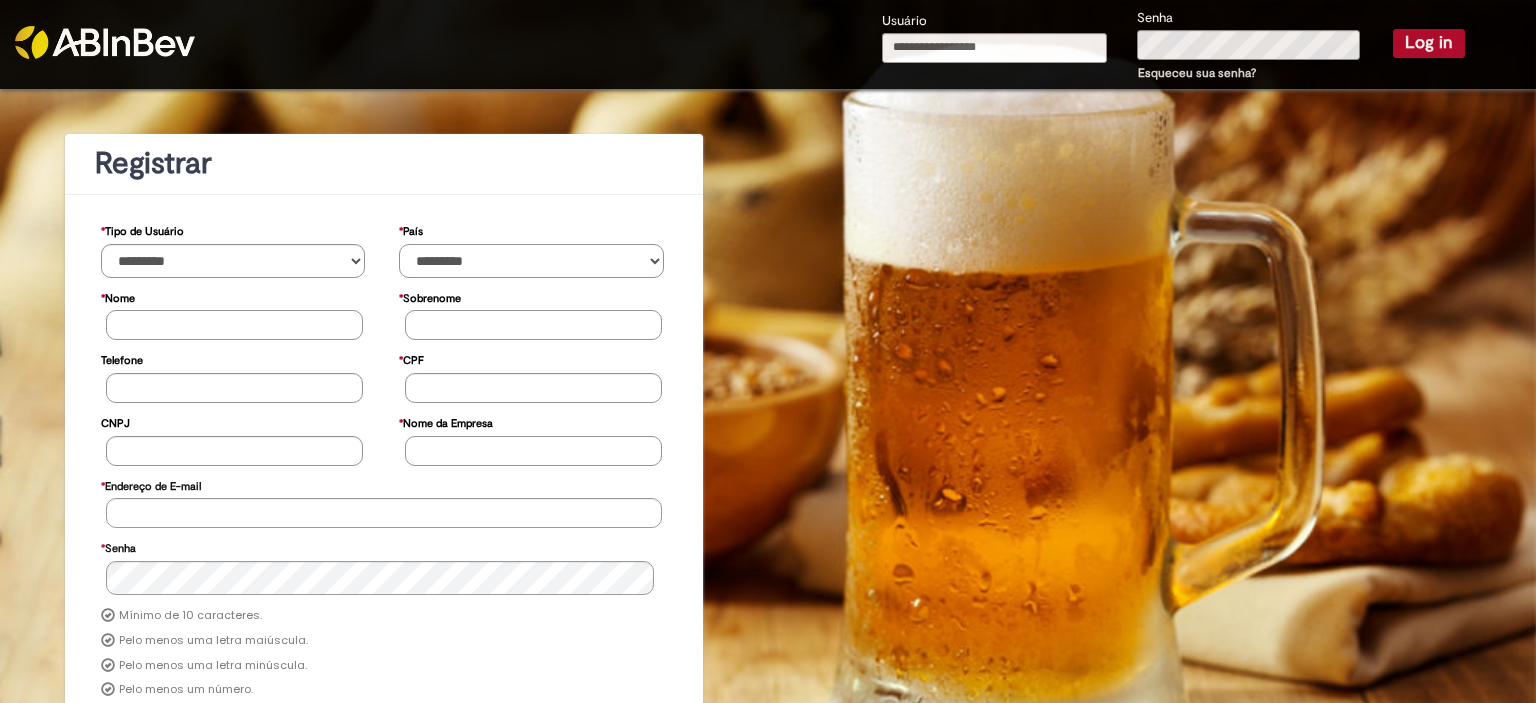 click on "*********   *******   ******   *****   ********   *******" at bounding box center (531, 261) 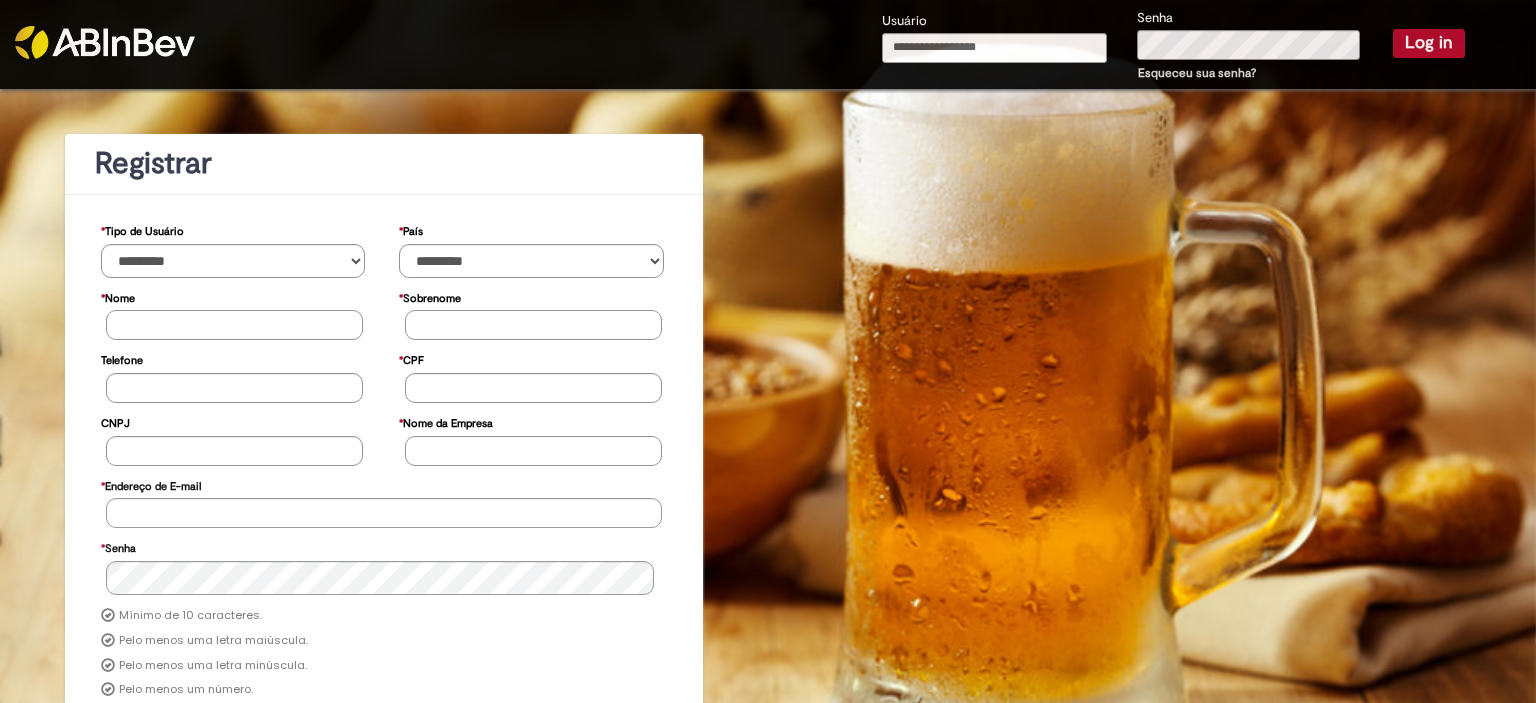 click on "*  Nome" at bounding box center [234, 325] 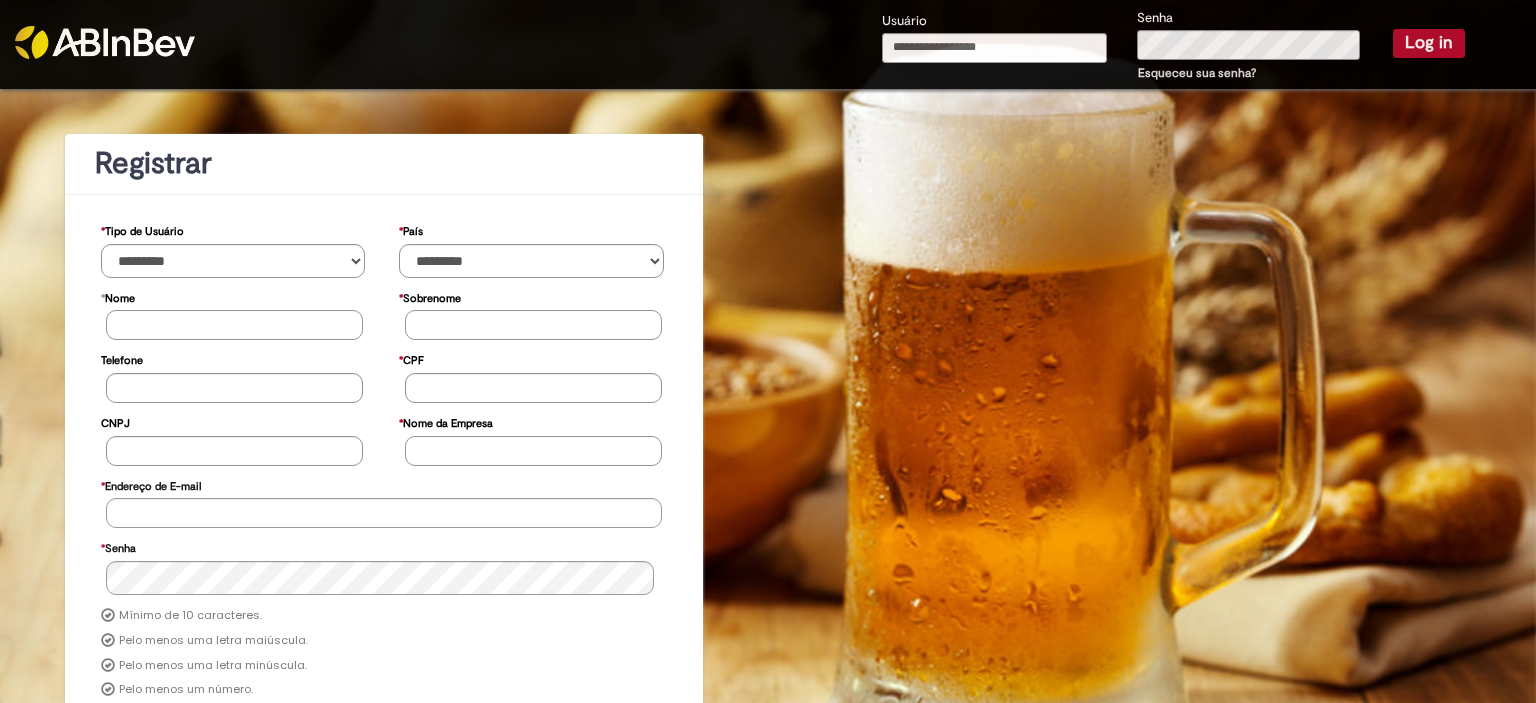 type on "*" 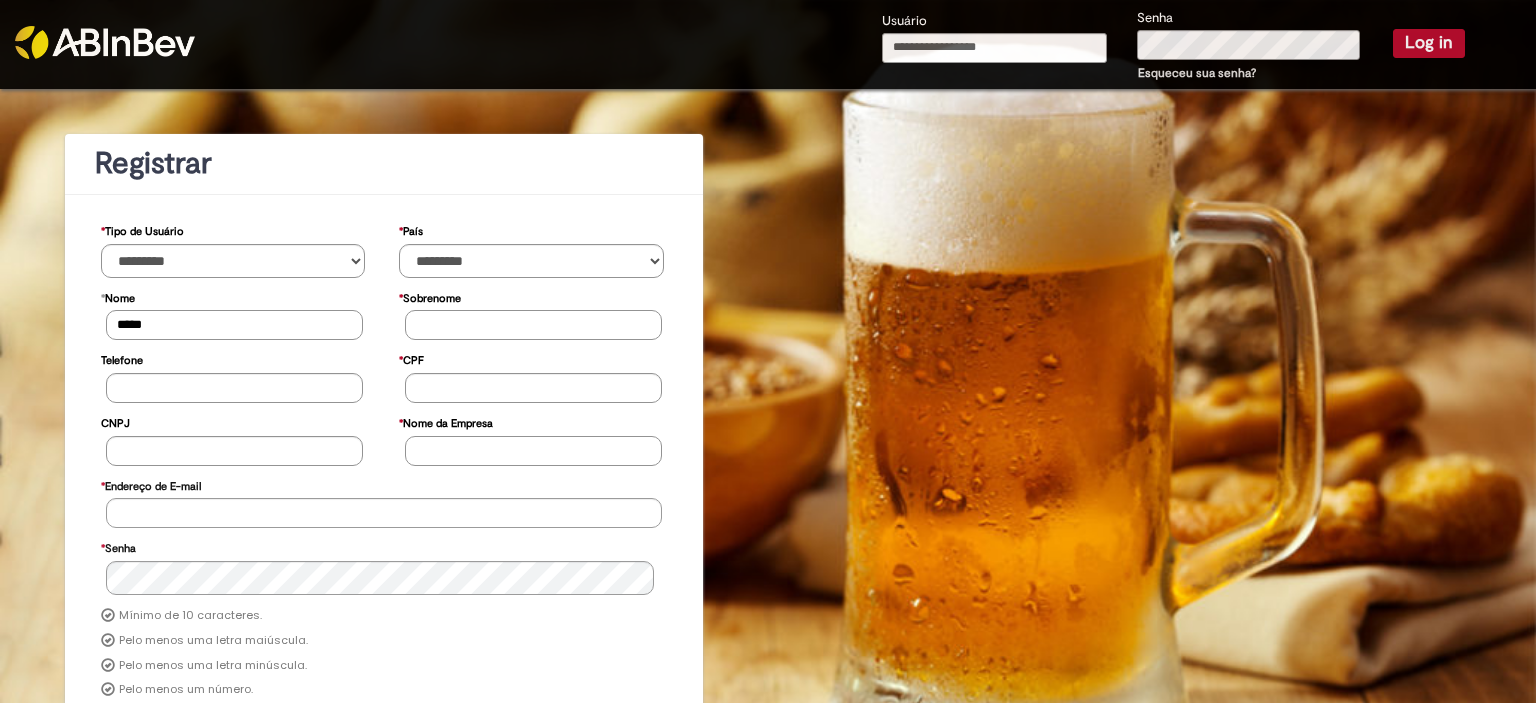 type on "*****" 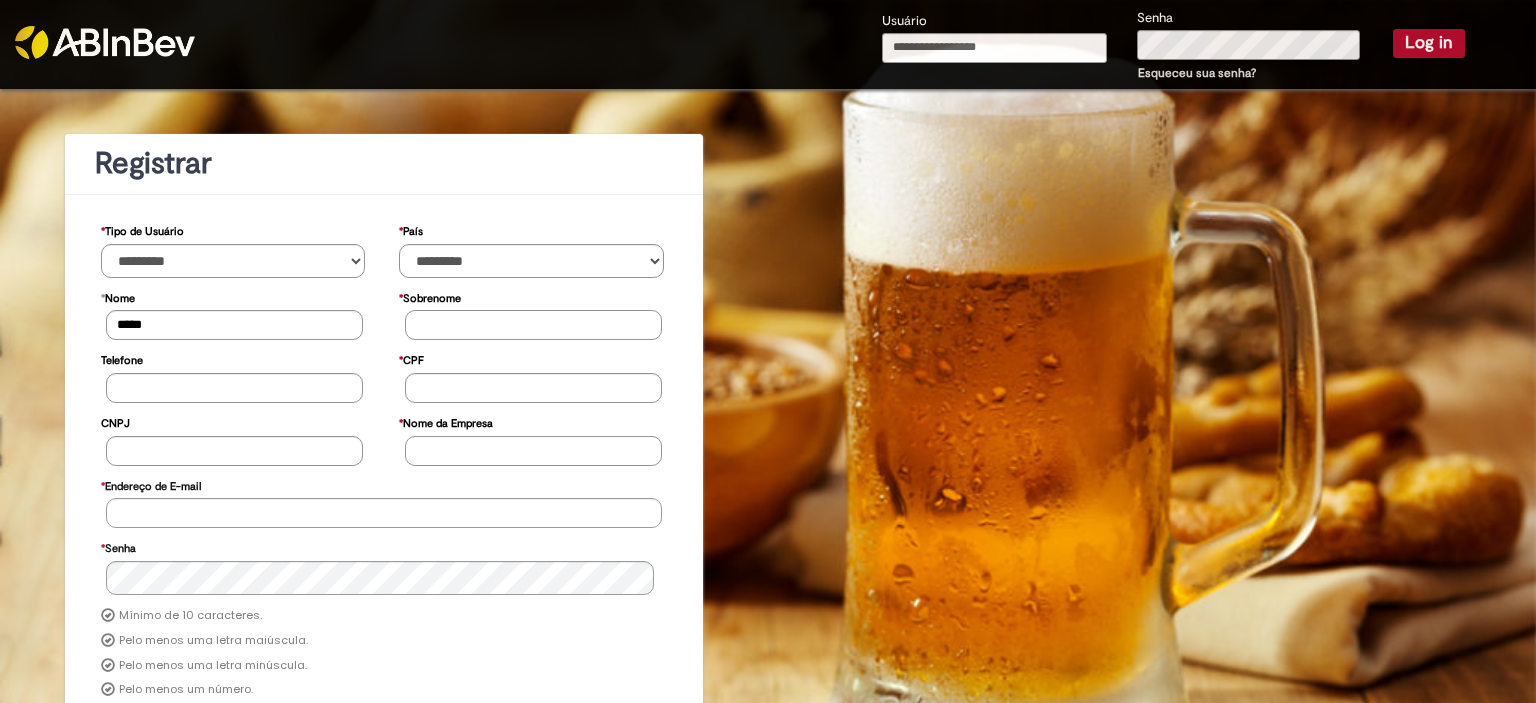 click on "*  Sobrenome" at bounding box center (533, 325) 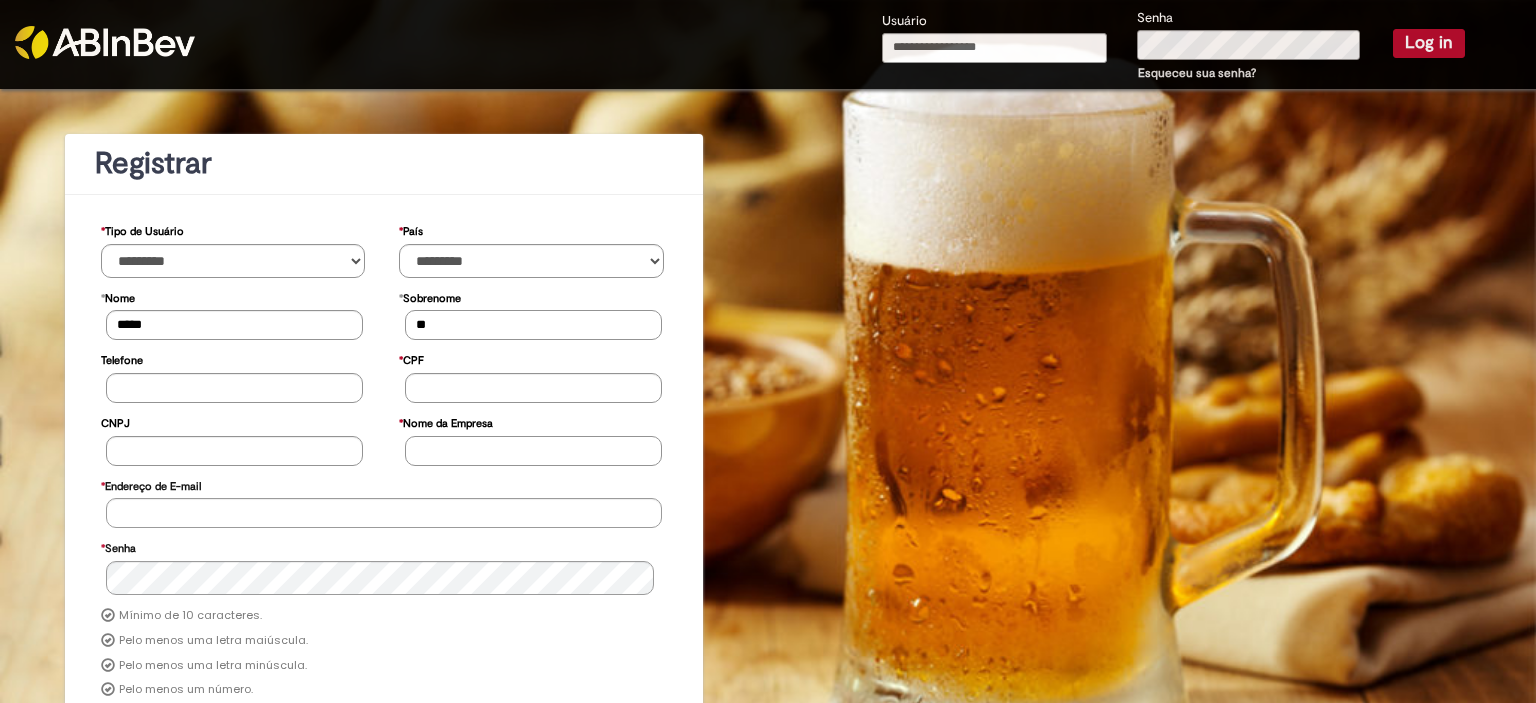 type on "*" 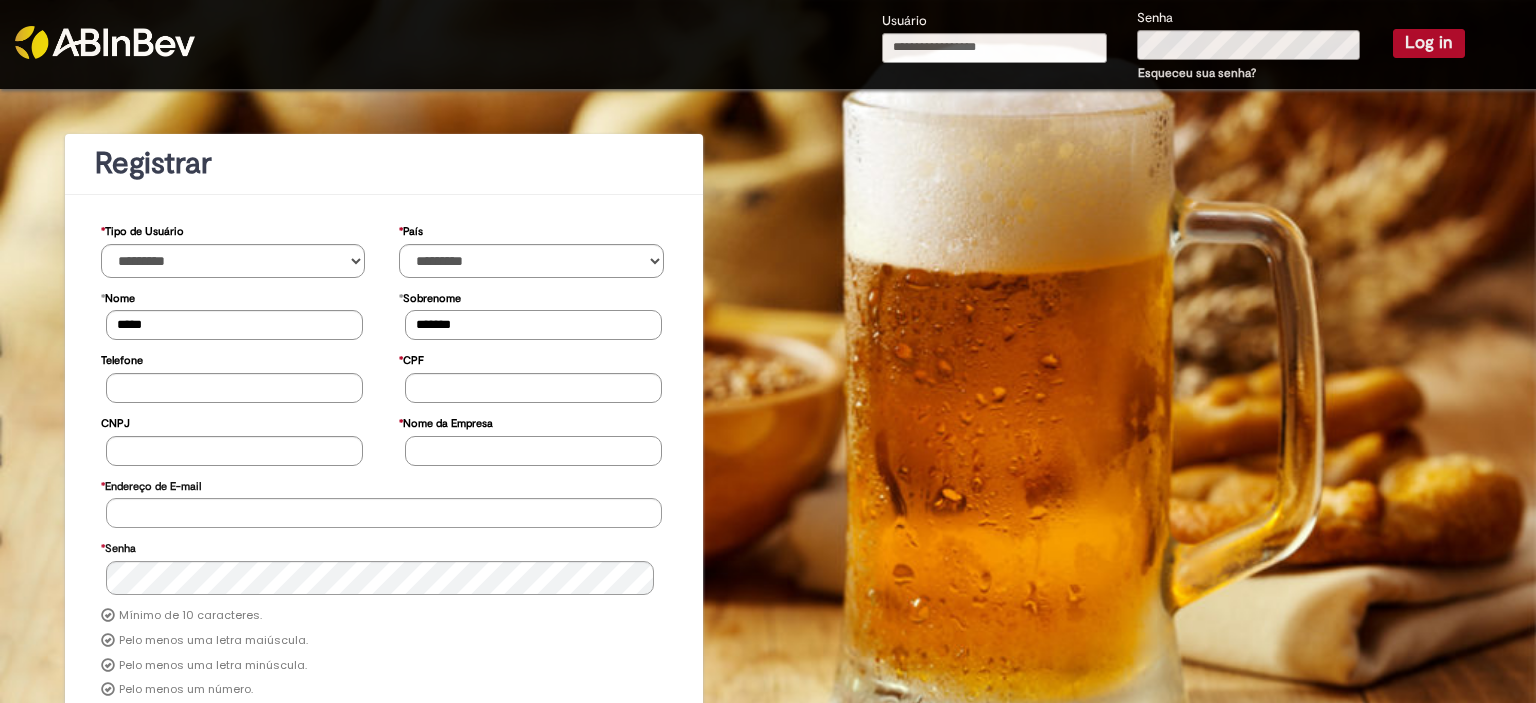 type on "*******" 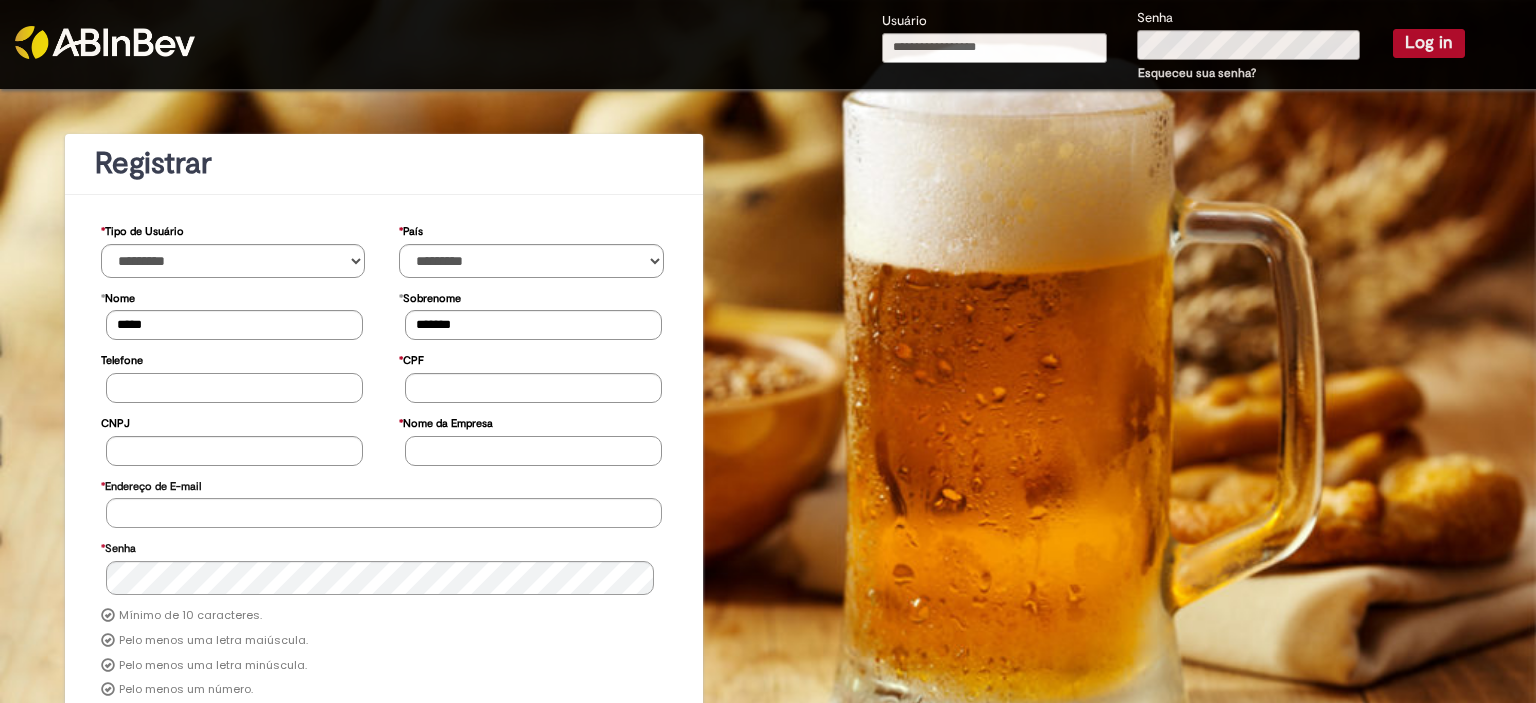 click on "Telefone" at bounding box center [234, 388] 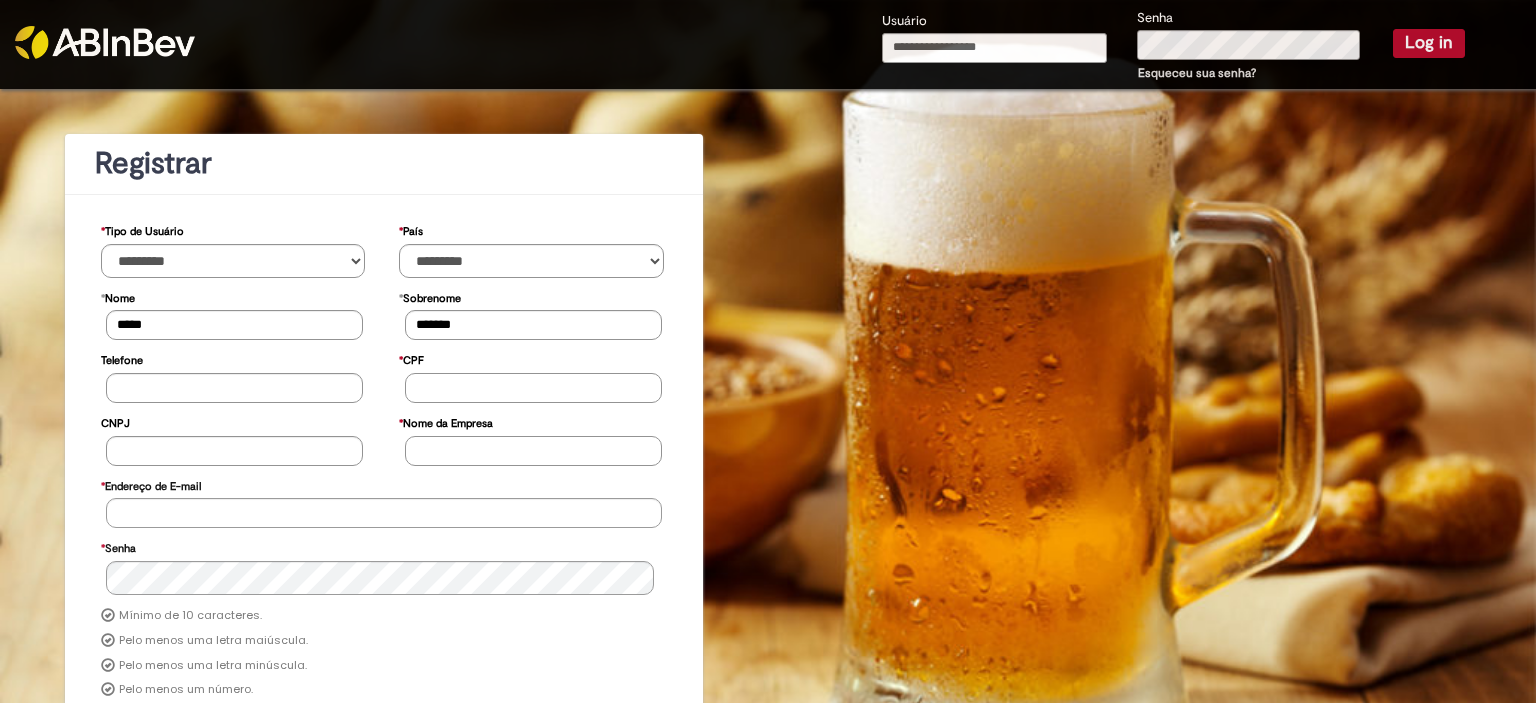 drag, startPoint x: 451, startPoint y: 395, endPoint x: 472, endPoint y: 392, distance: 21.213203 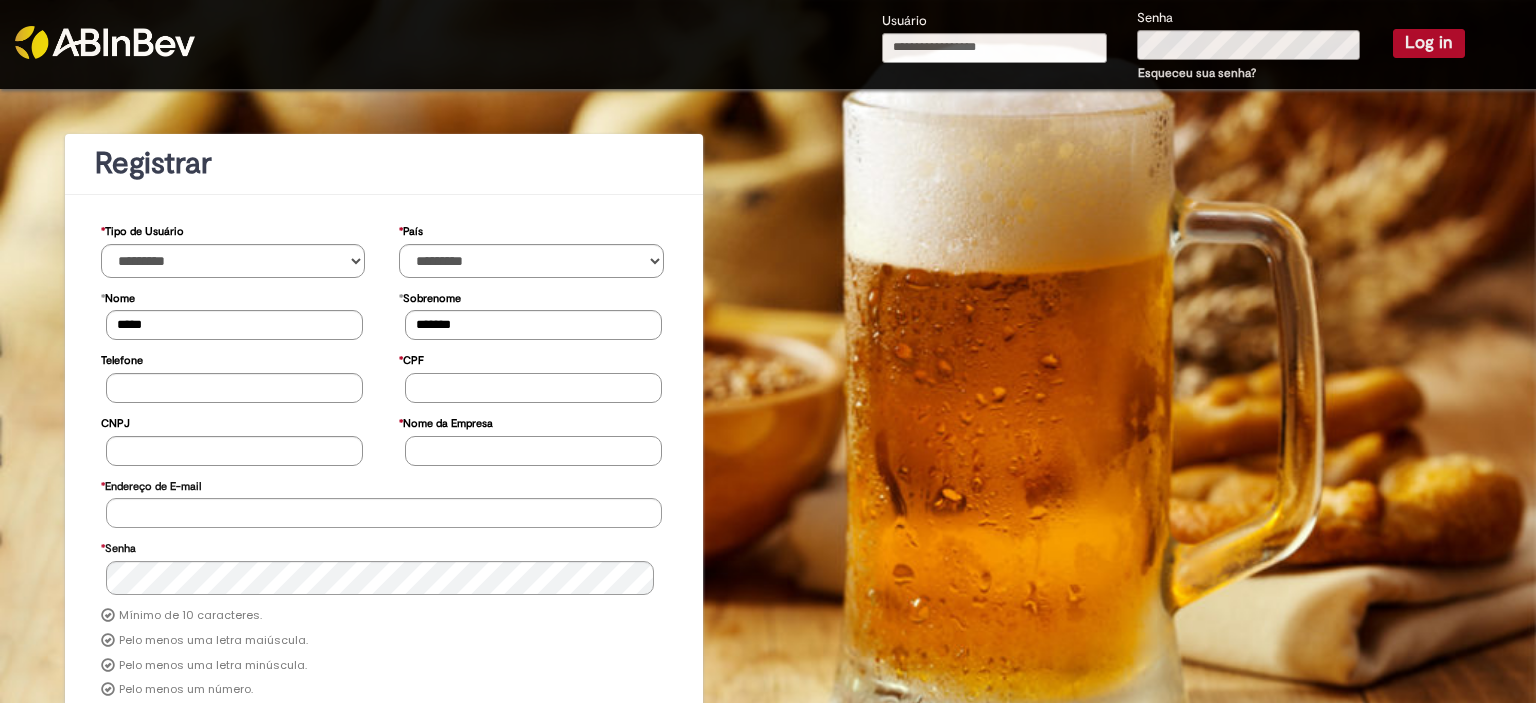 type on "**********" 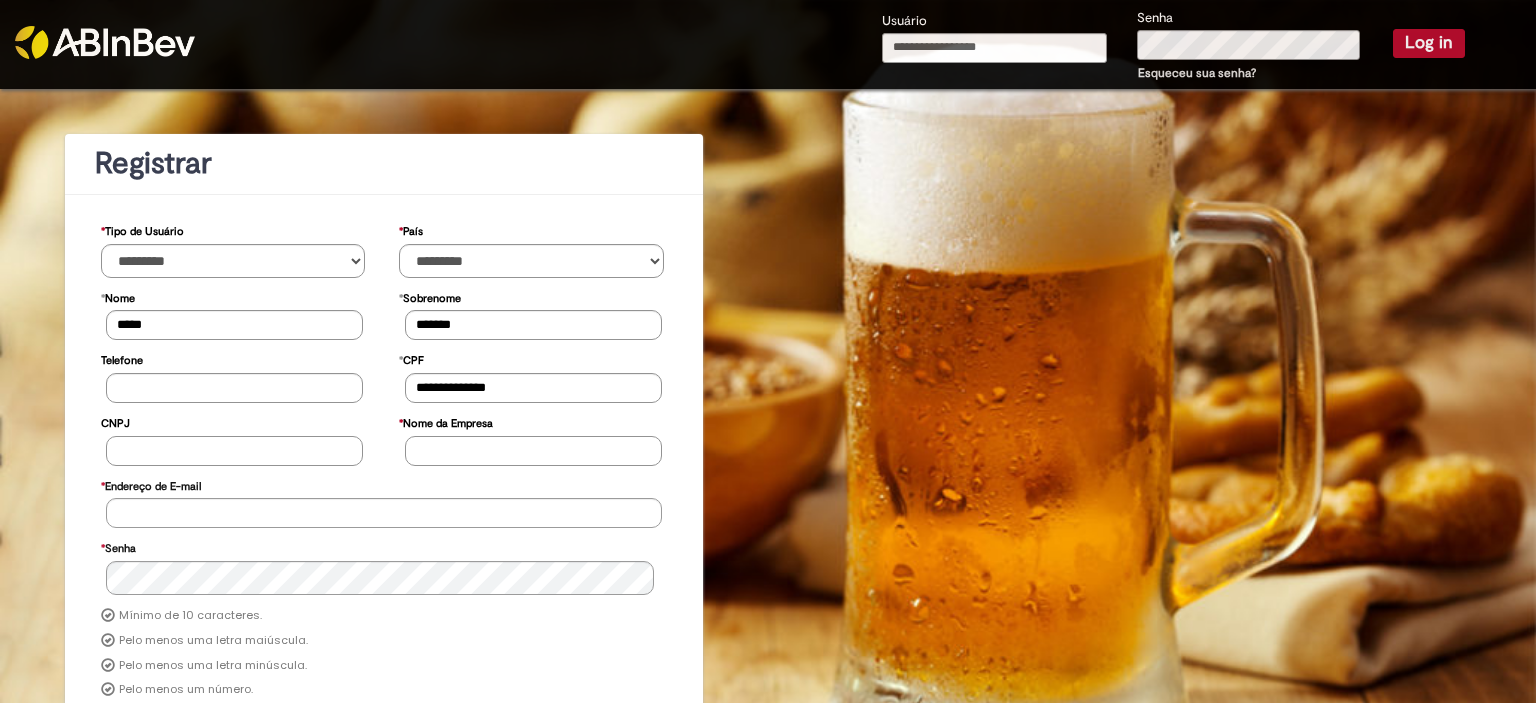 click on "CNPJ" at bounding box center (234, 451) 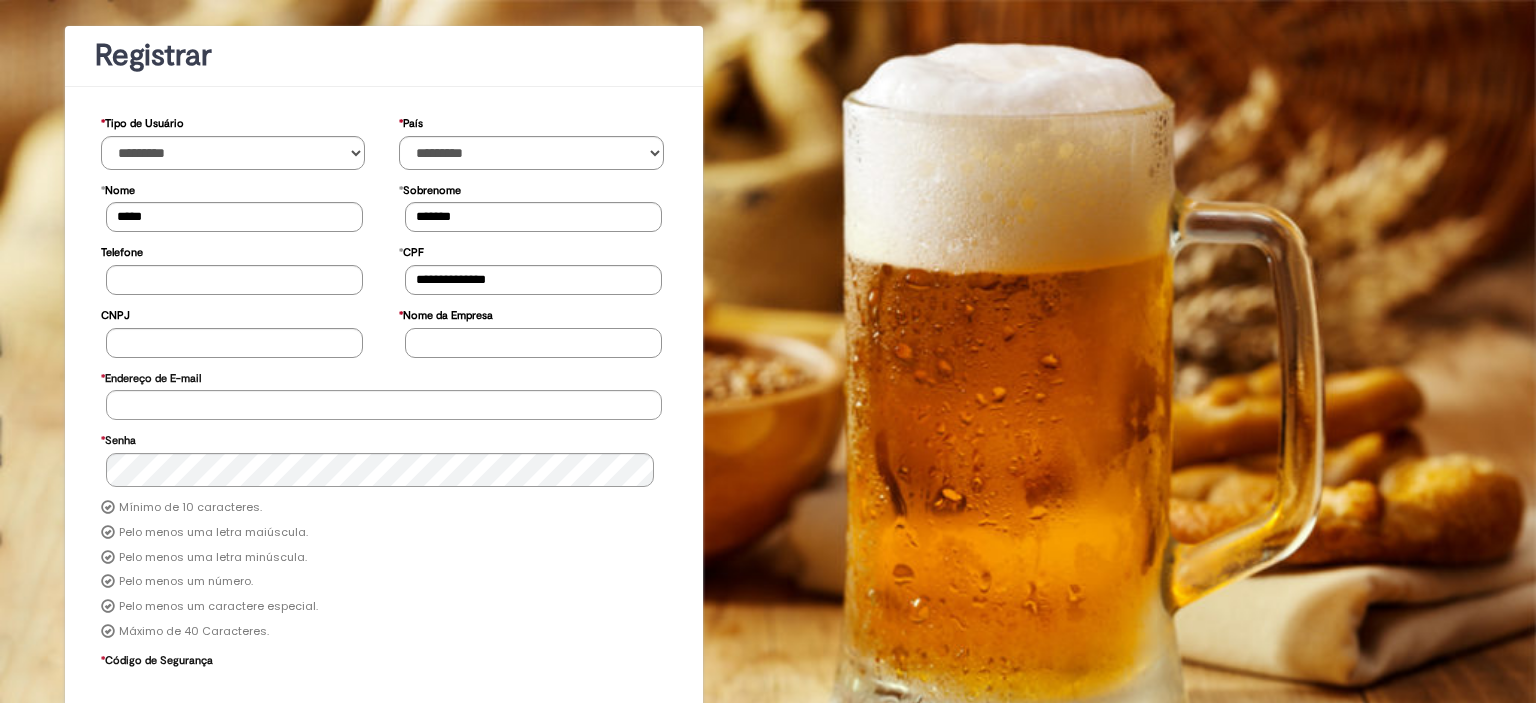 scroll, scrollTop: 0, scrollLeft: 0, axis: both 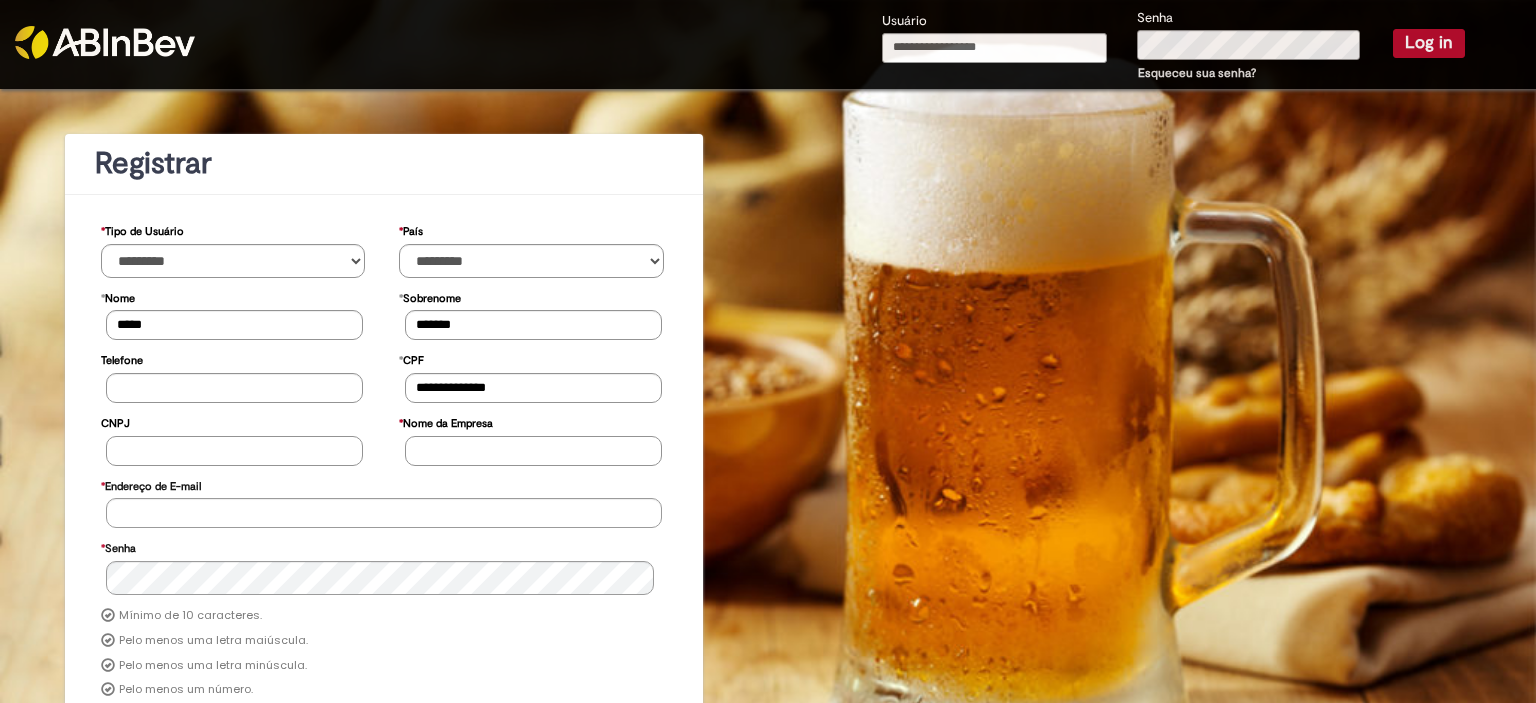 click on "CNPJ" at bounding box center [234, 451] 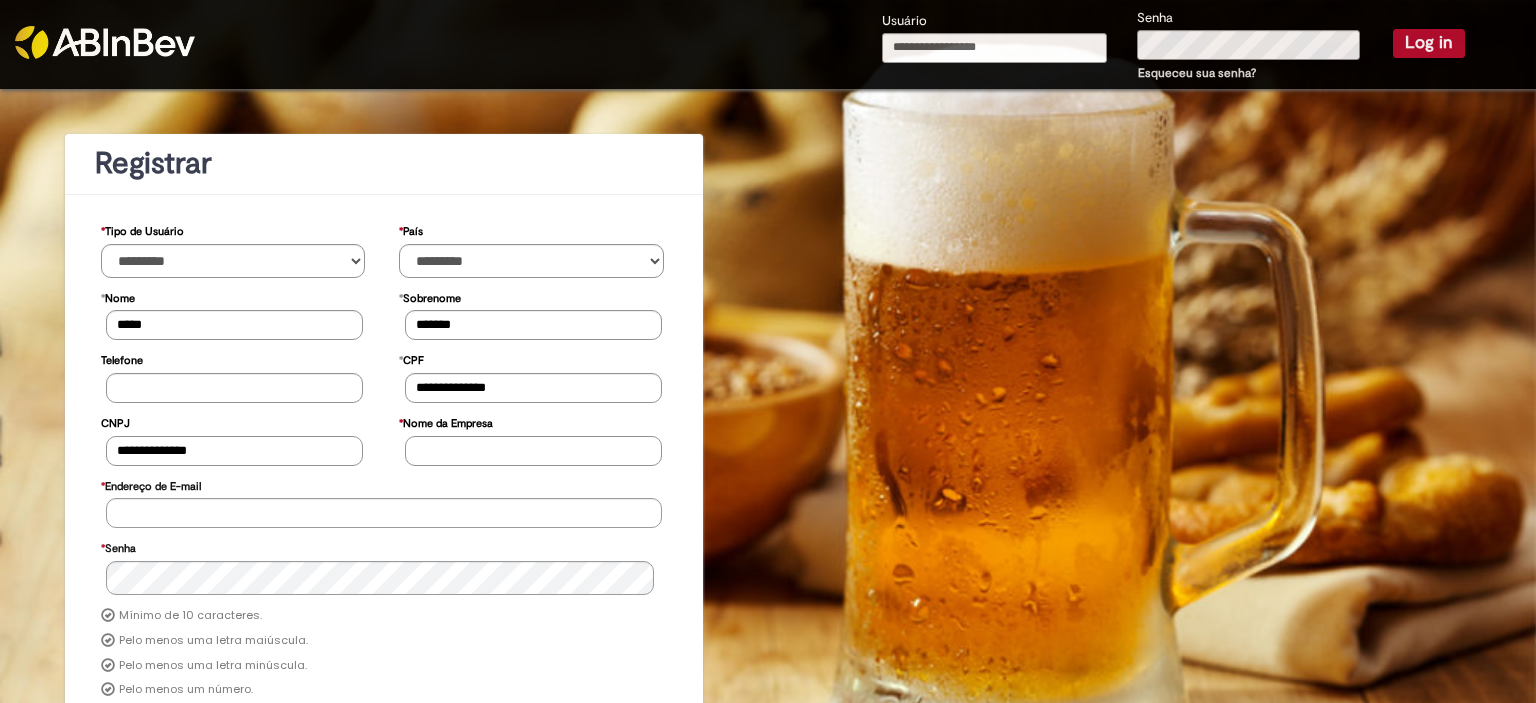 type on "**********" 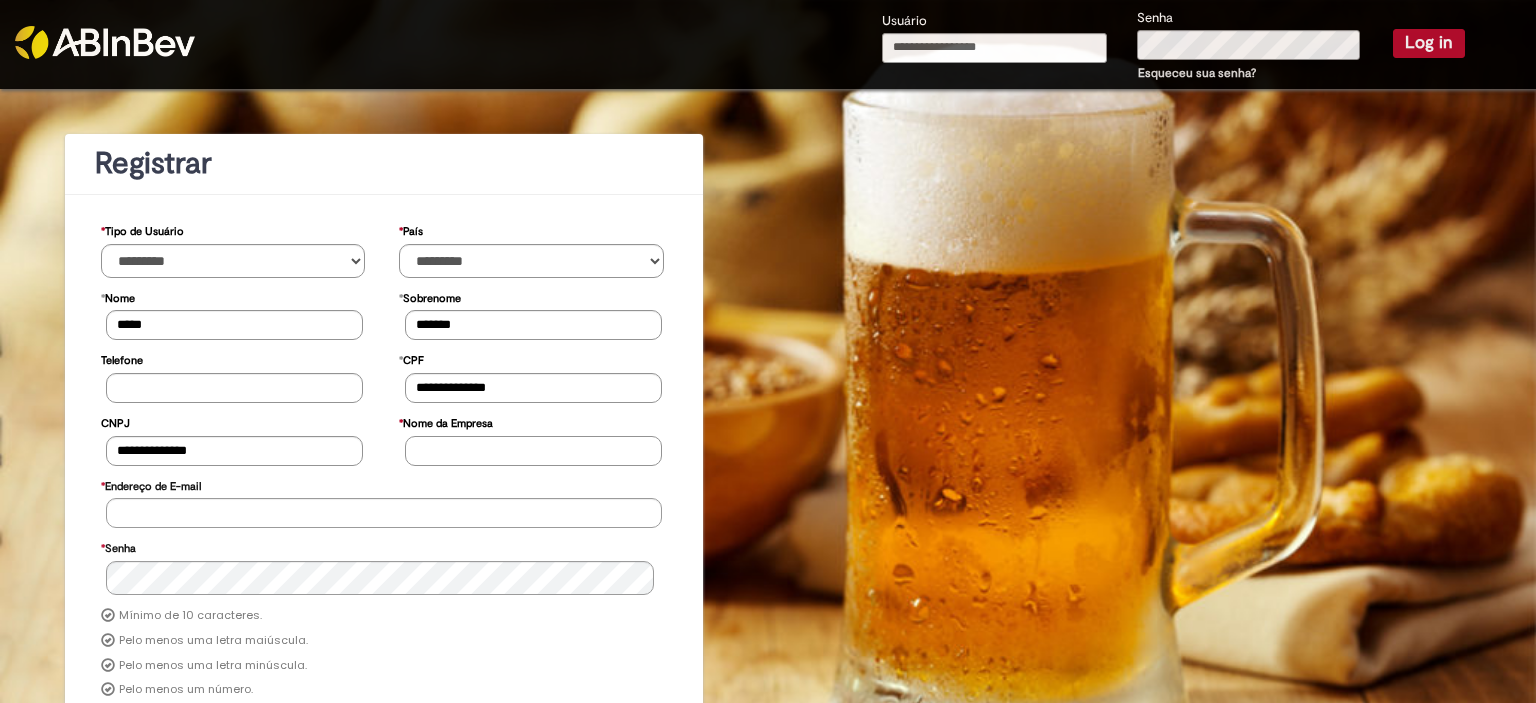 click on "*  Nome da Empresa" at bounding box center [533, 451] 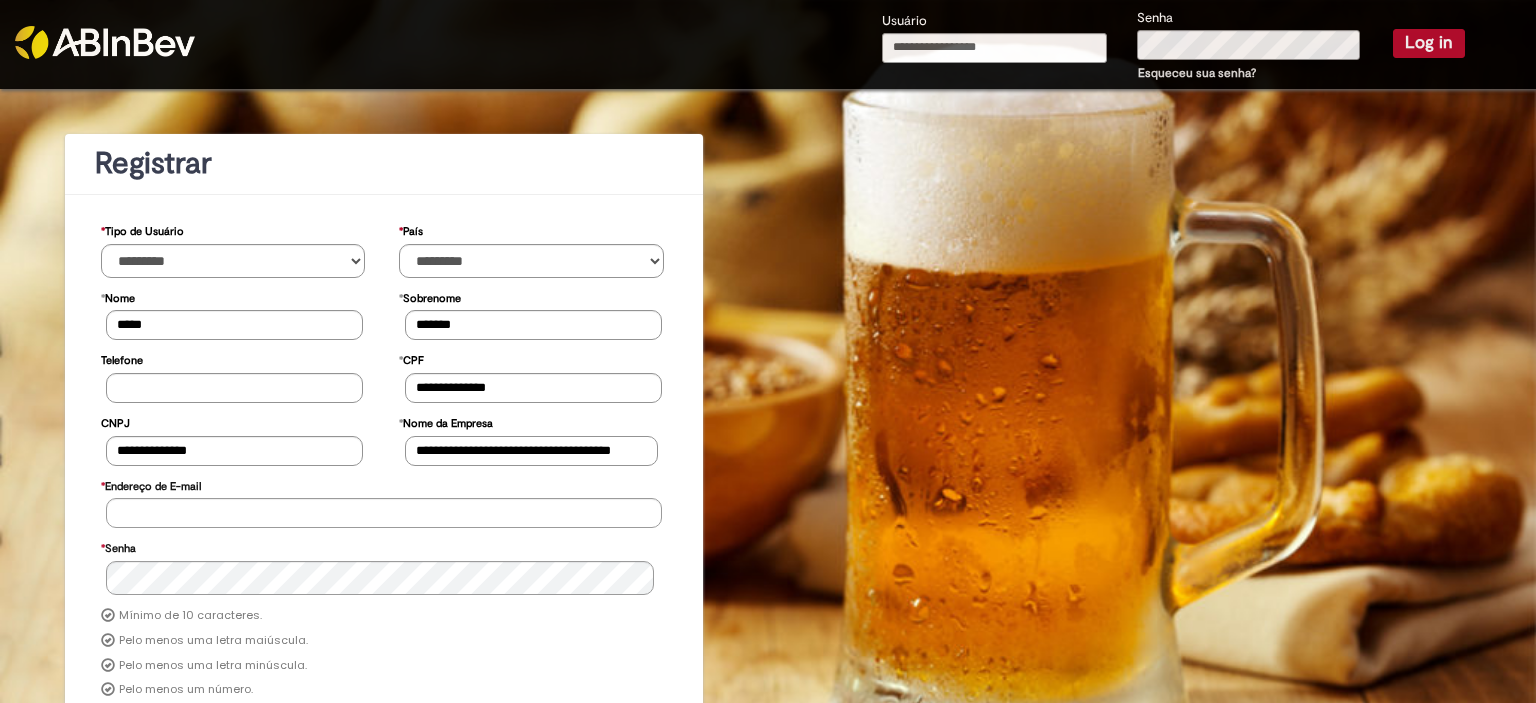 scroll, scrollTop: 0, scrollLeft: 10, axis: horizontal 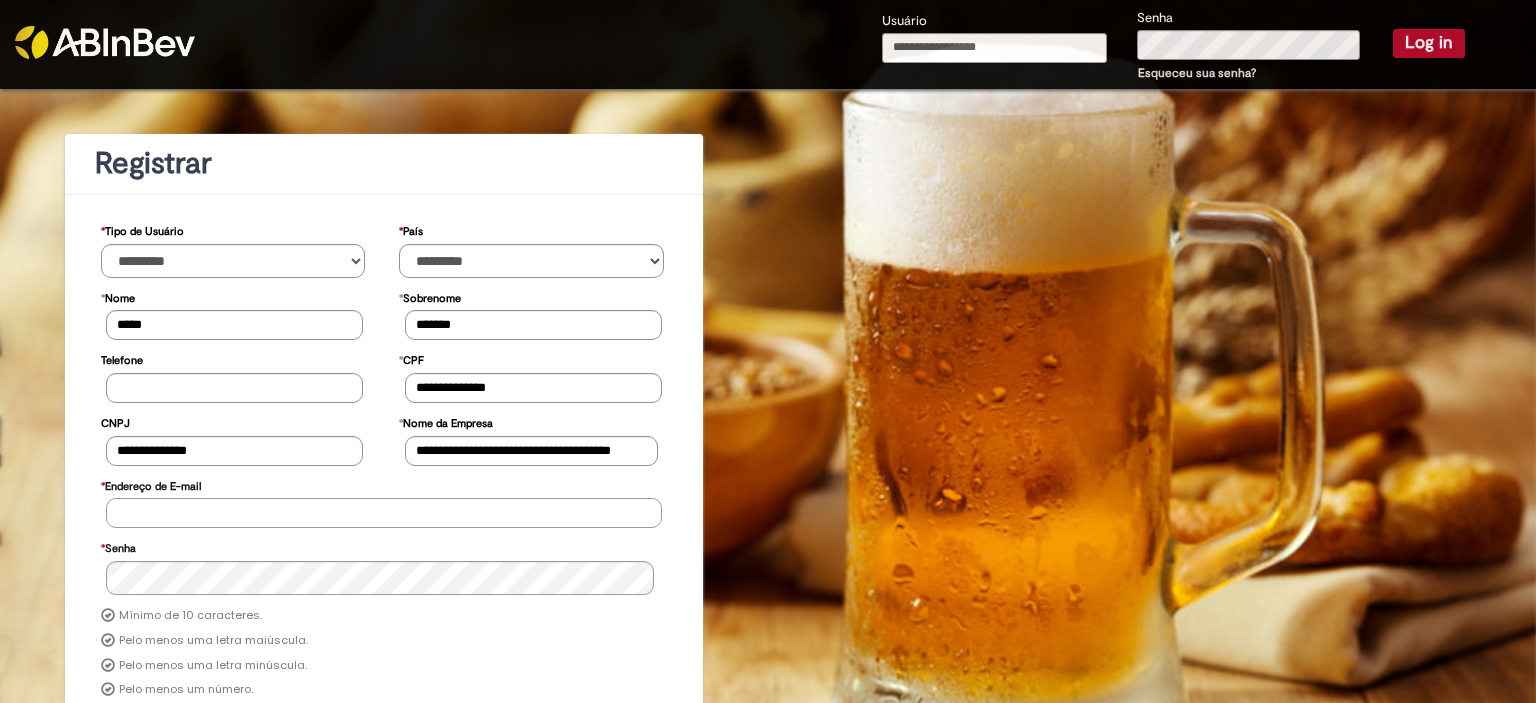 click on "*  Endereço de E-mail" at bounding box center (384, 513) 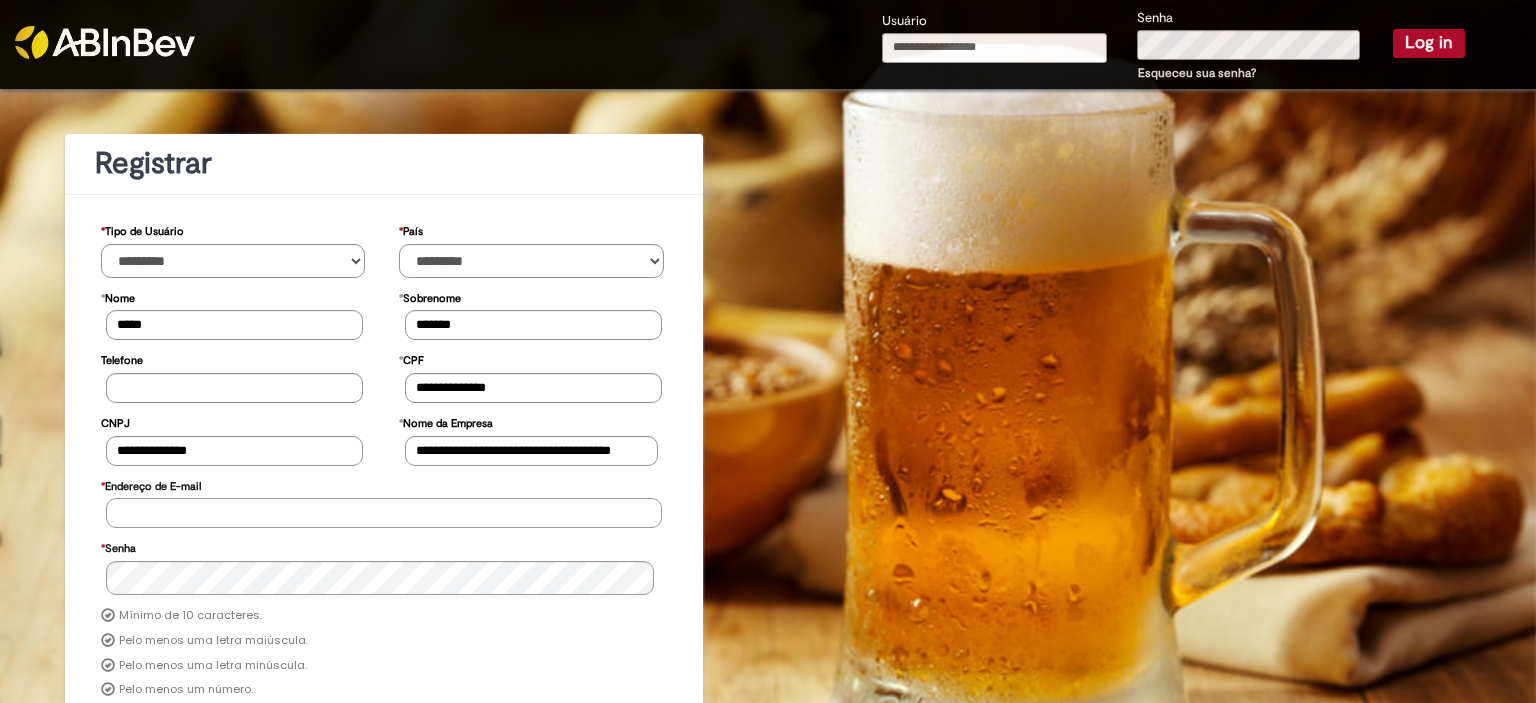 type on "**********" 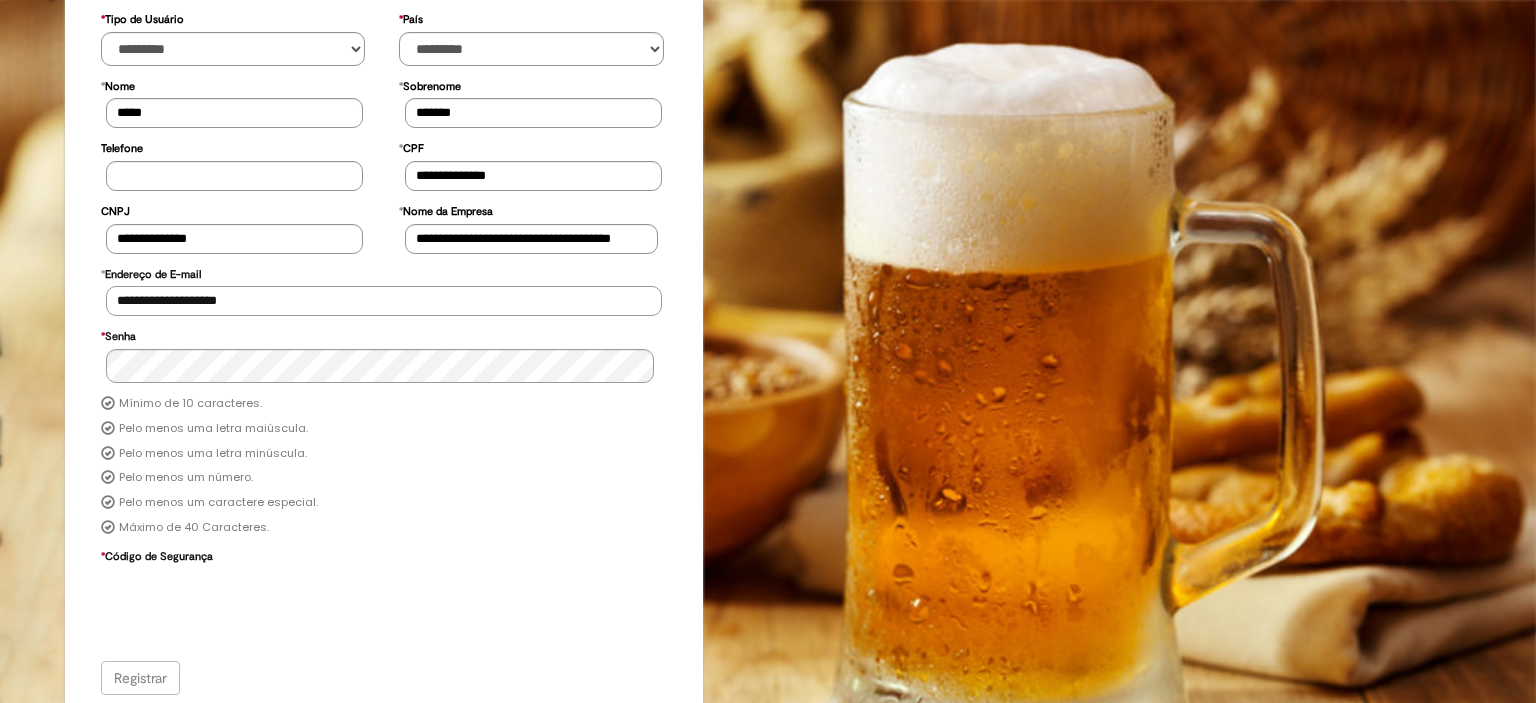scroll, scrollTop: 216, scrollLeft: 0, axis: vertical 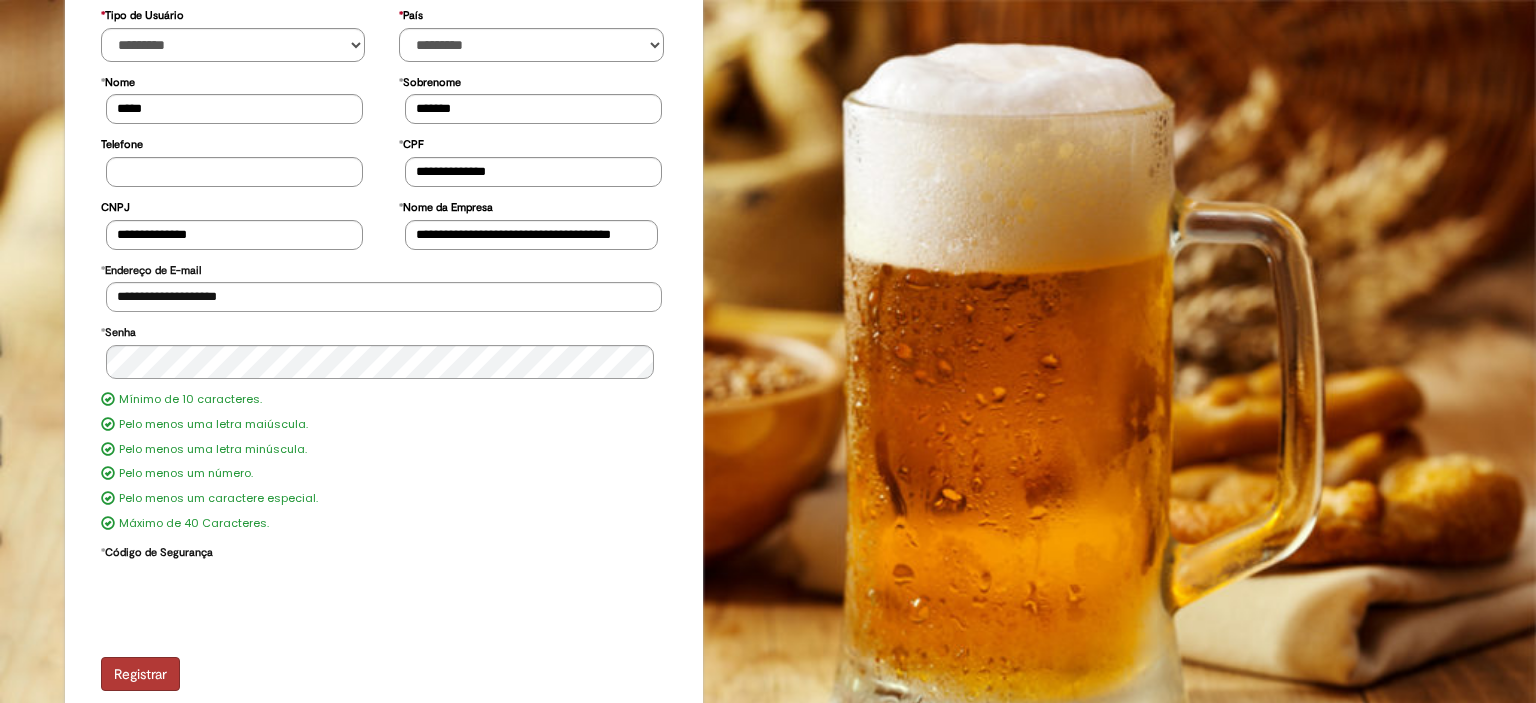 click on "Registrar" at bounding box center (140, 674) 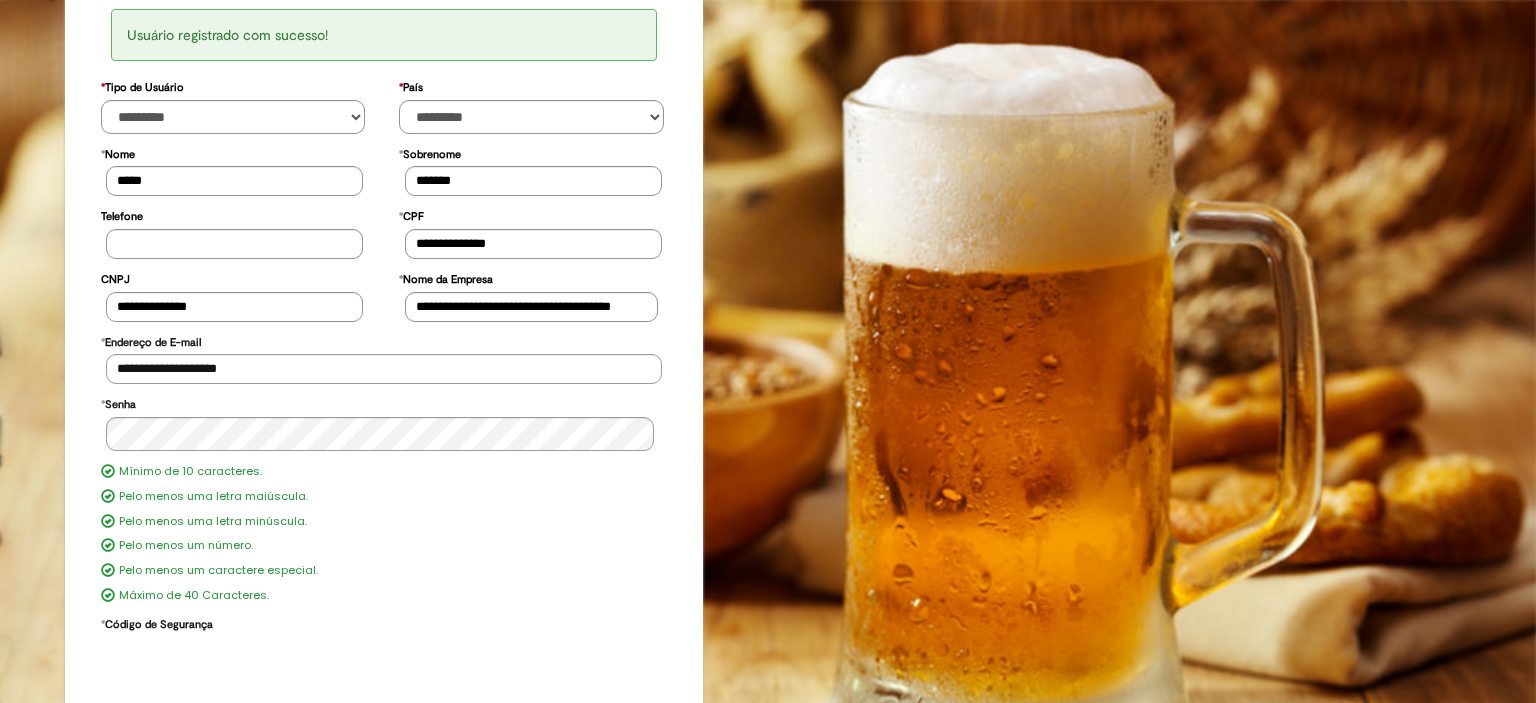 scroll, scrollTop: 256, scrollLeft: 0, axis: vertical 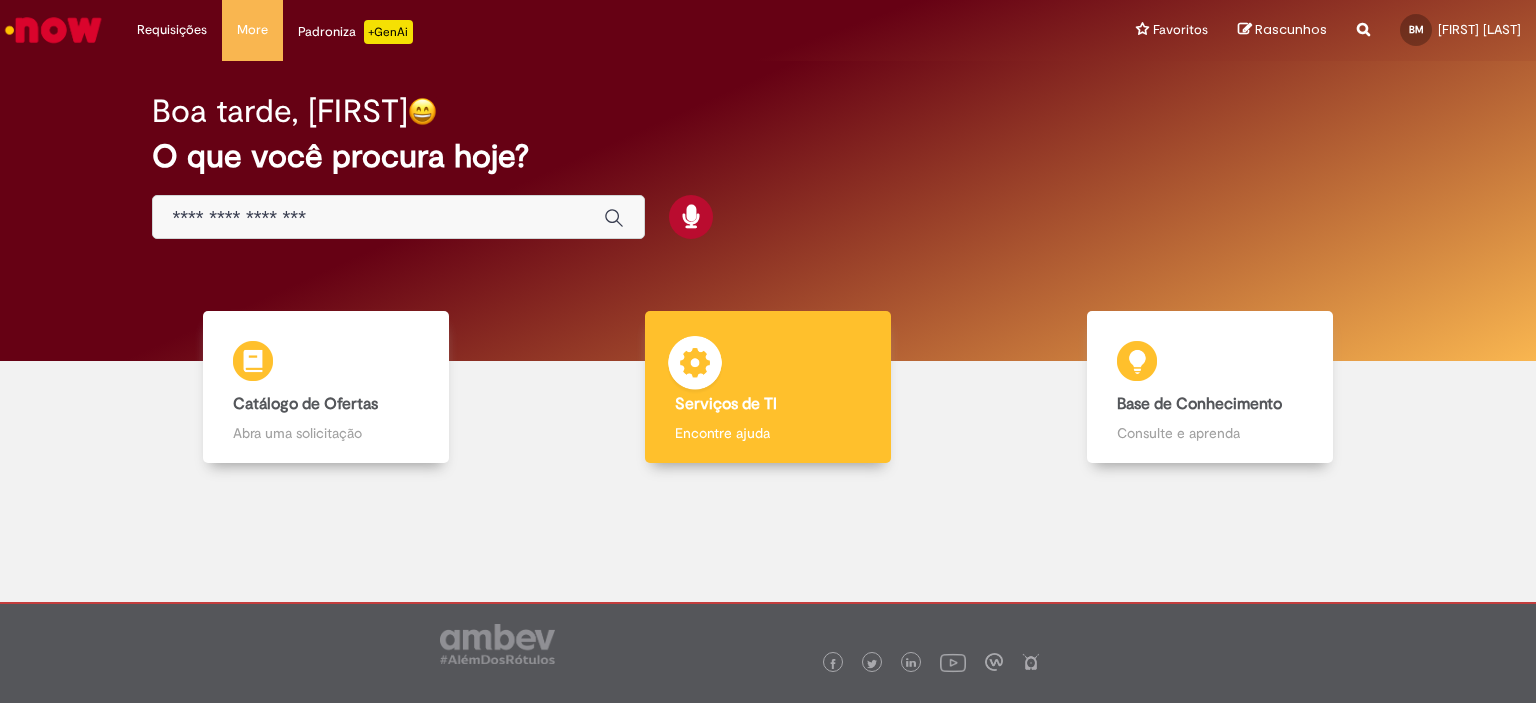 click on "Serviços de TI
Serviços de TI
Encontre ajuda" at bounding box center (768, 387) 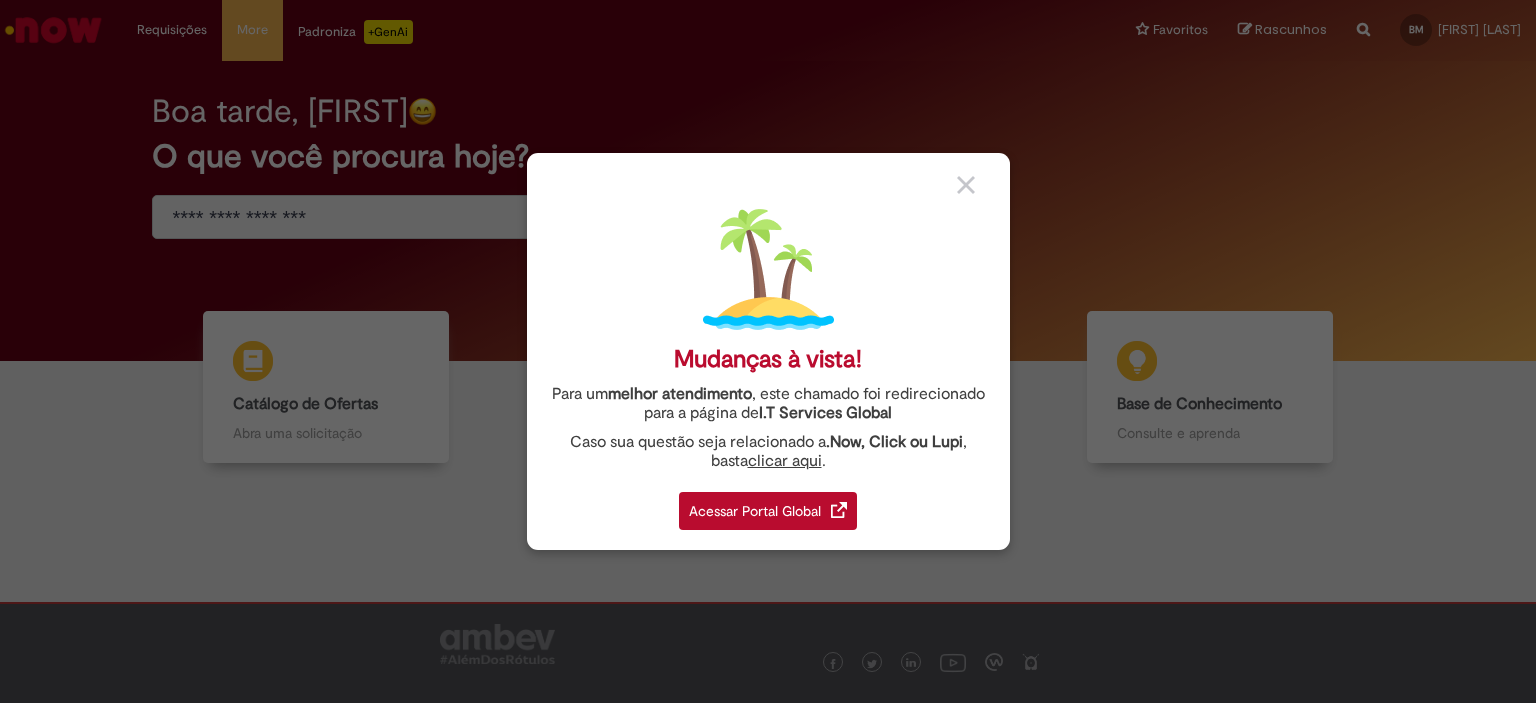 click at bounding box center (966, 185) 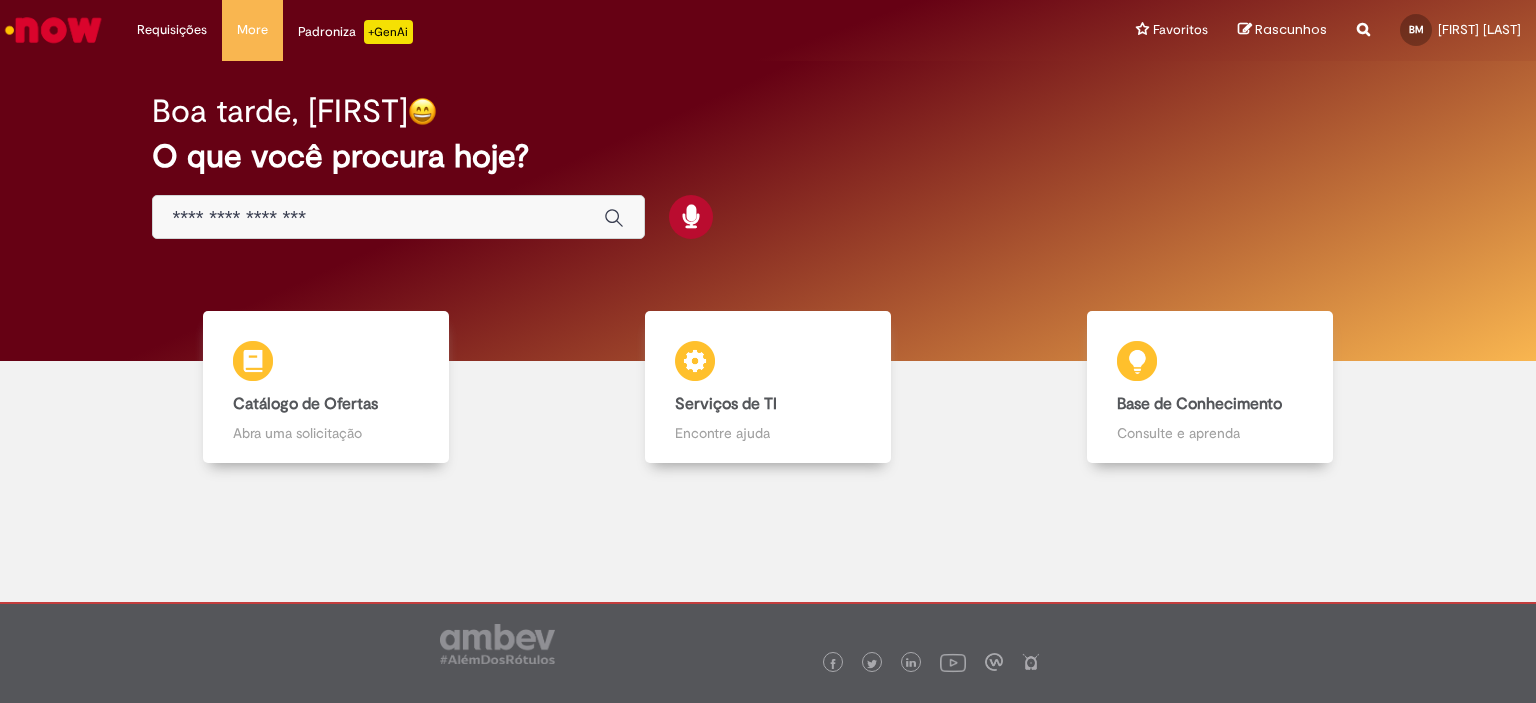 click at bounding box center (398, 217) 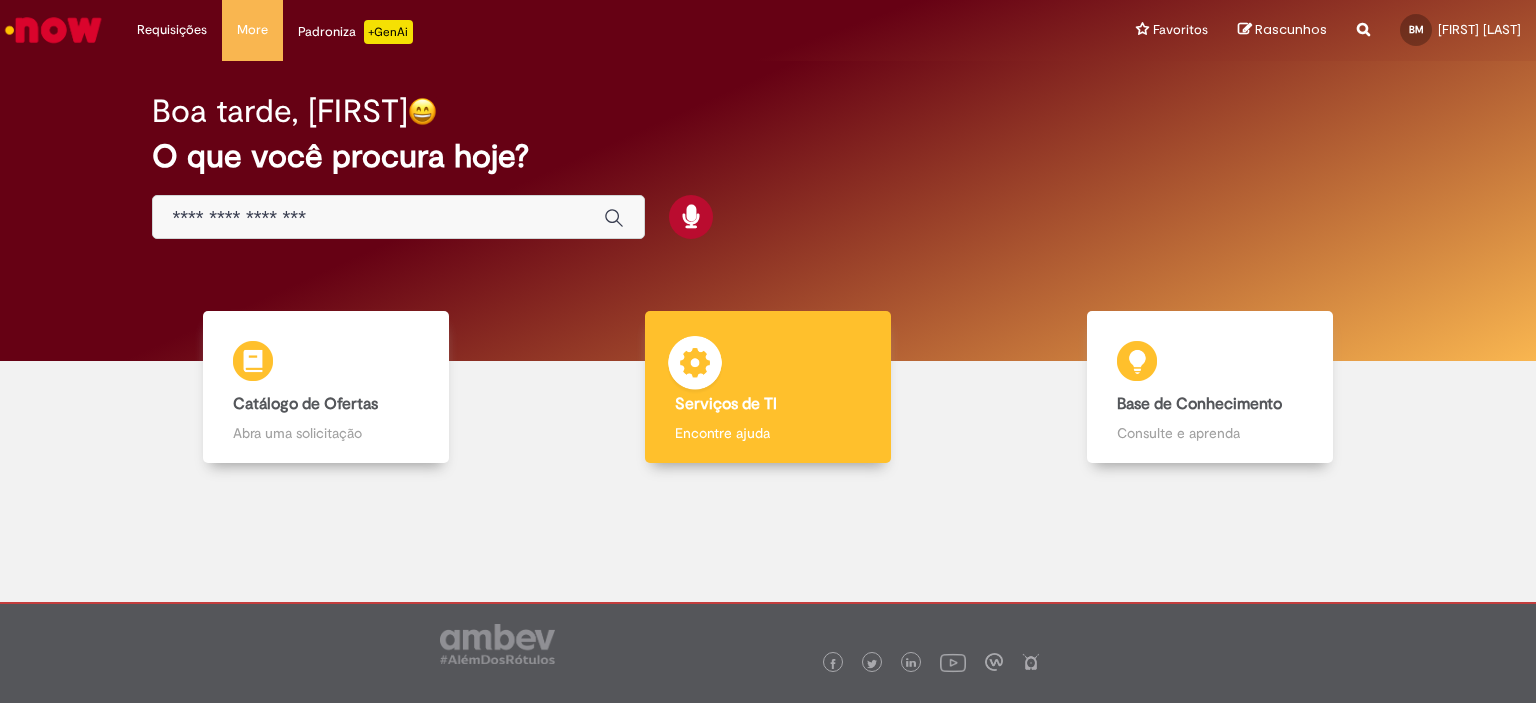 click at bounding box center [695, 366] 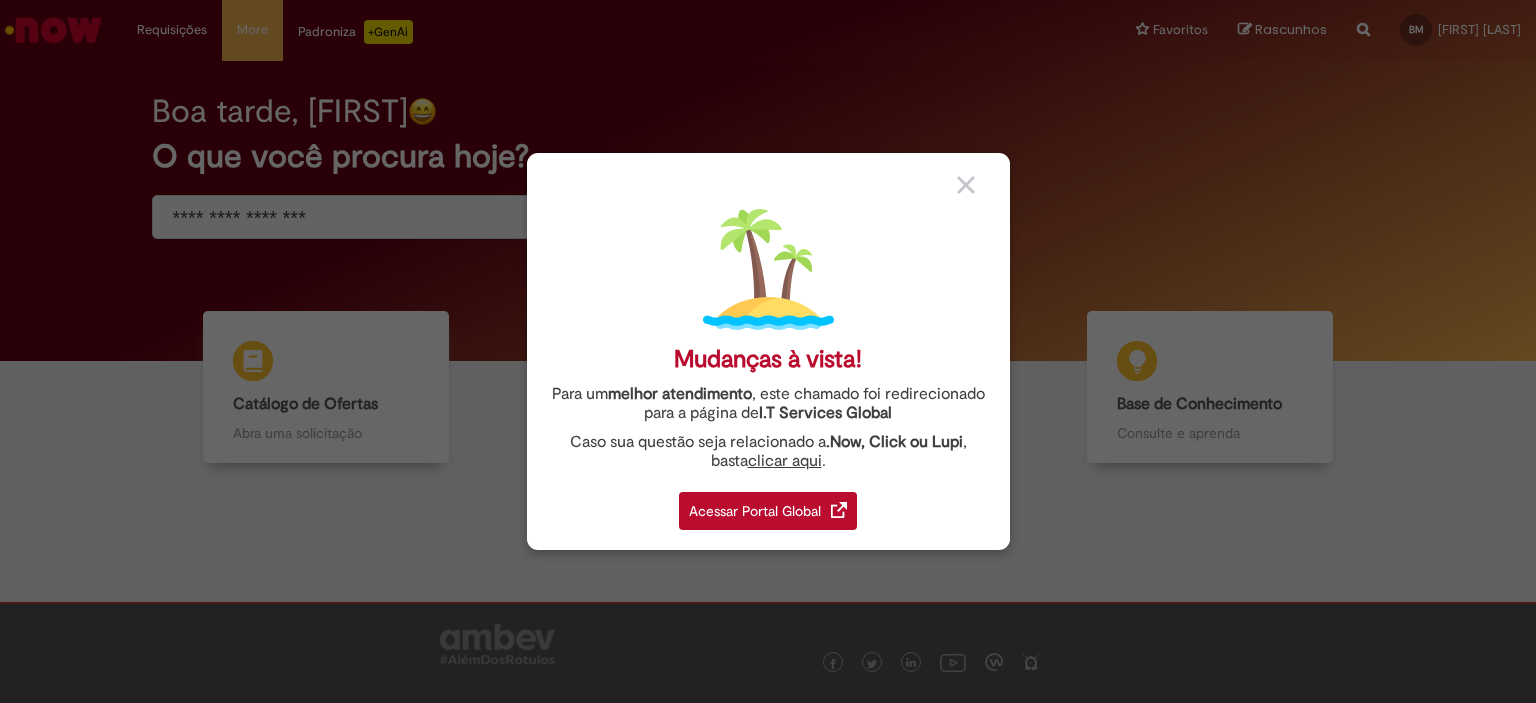 click on "Acessar Portal Global" at bounding box center [768, 511] 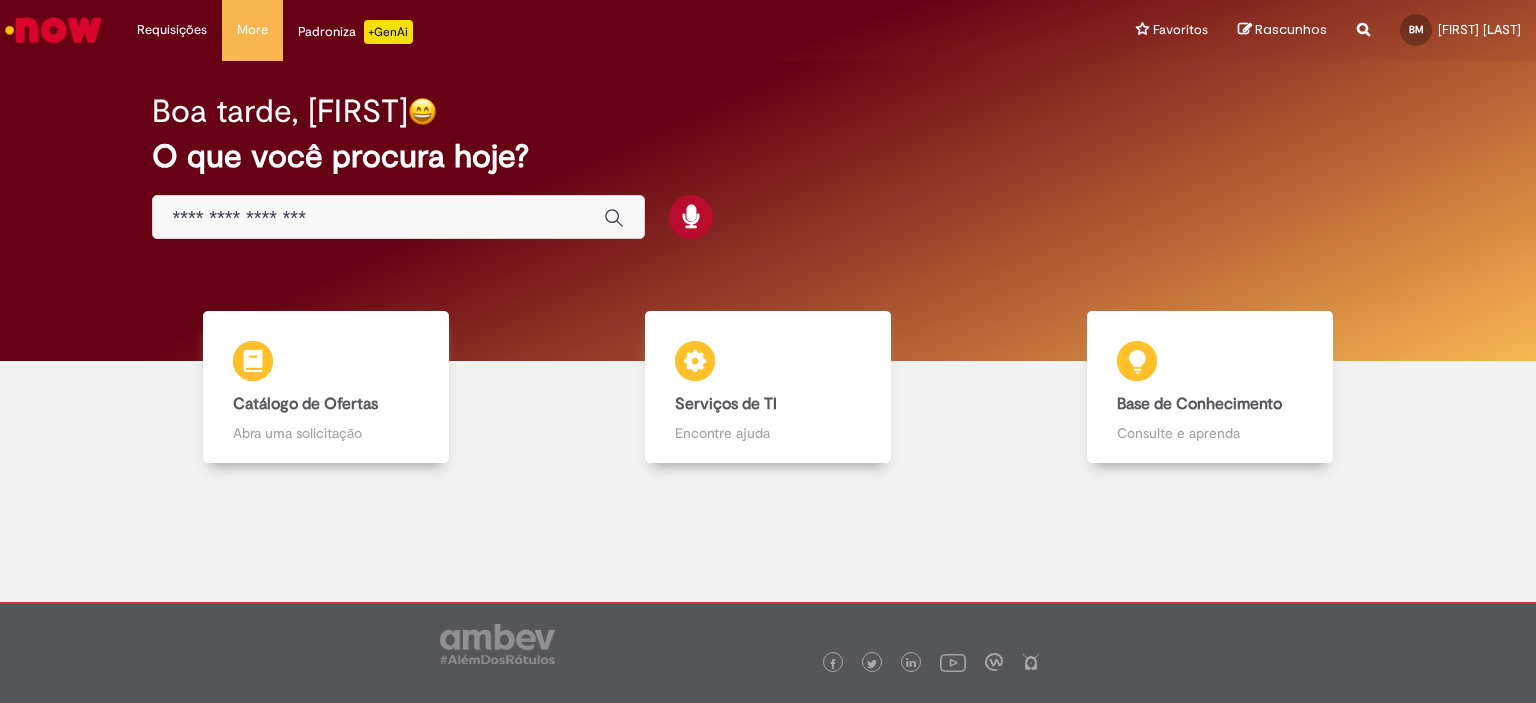 scroll, scrollTop: 0, scrollLeft: 0, axis: both 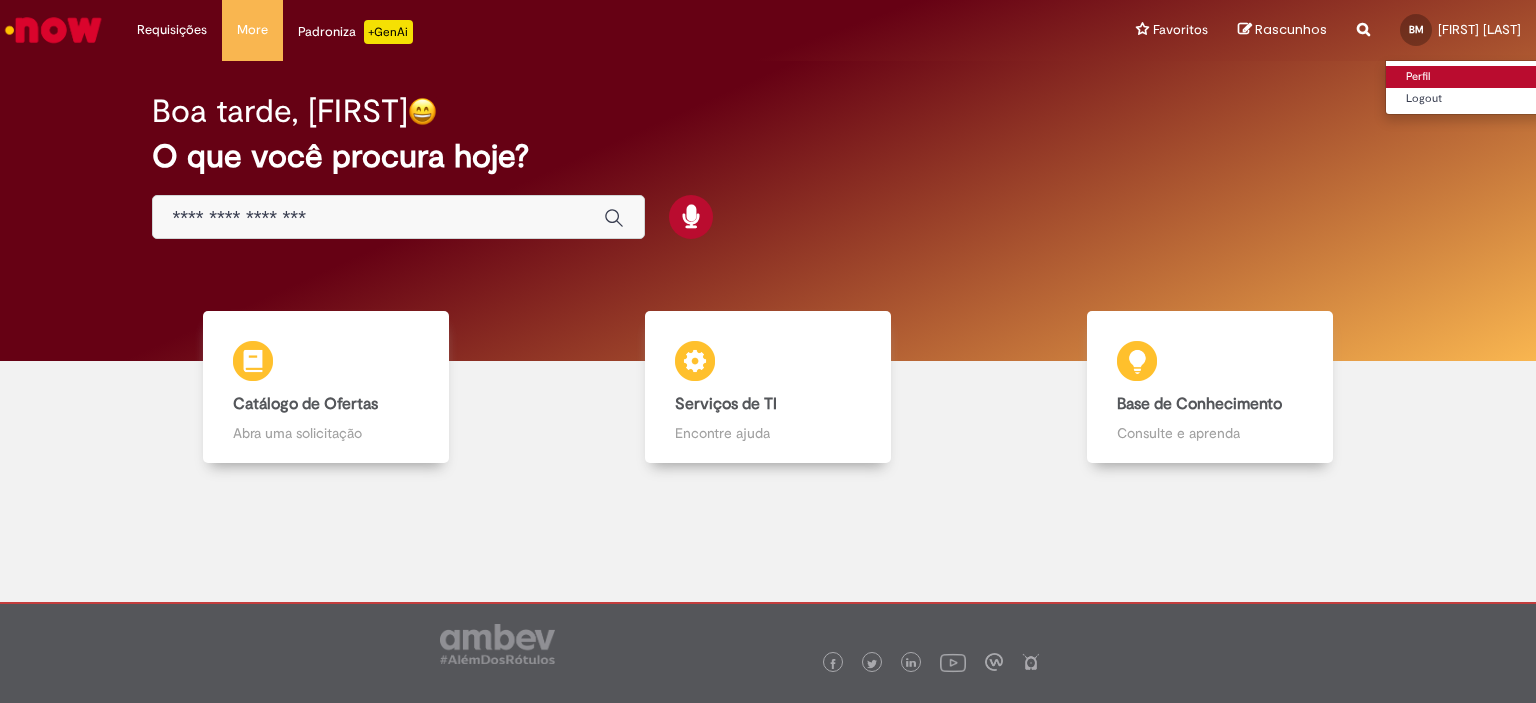 click on "Perfil" at bounding box center [1465, 77] 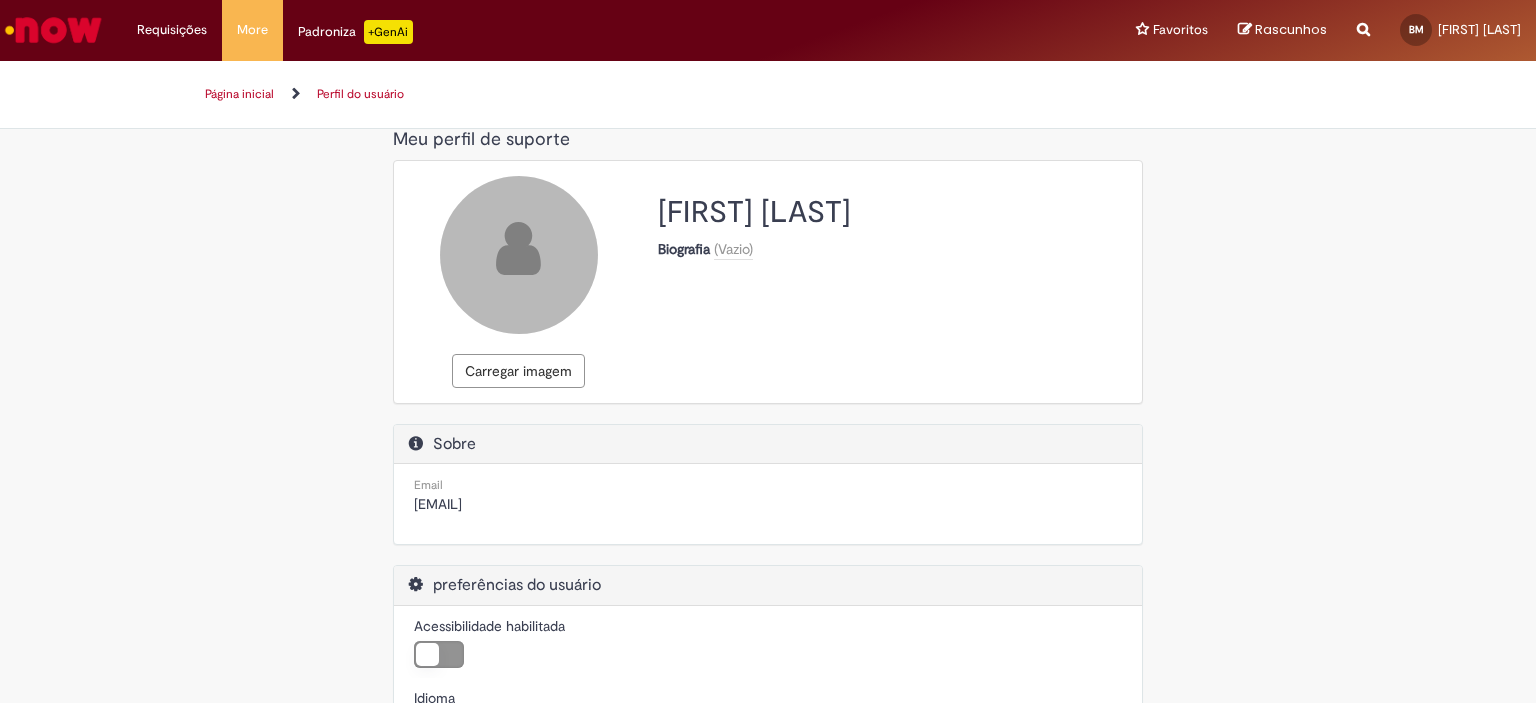 scroll, scrollTop: 188, scrollLeft: 0, axis: vertical 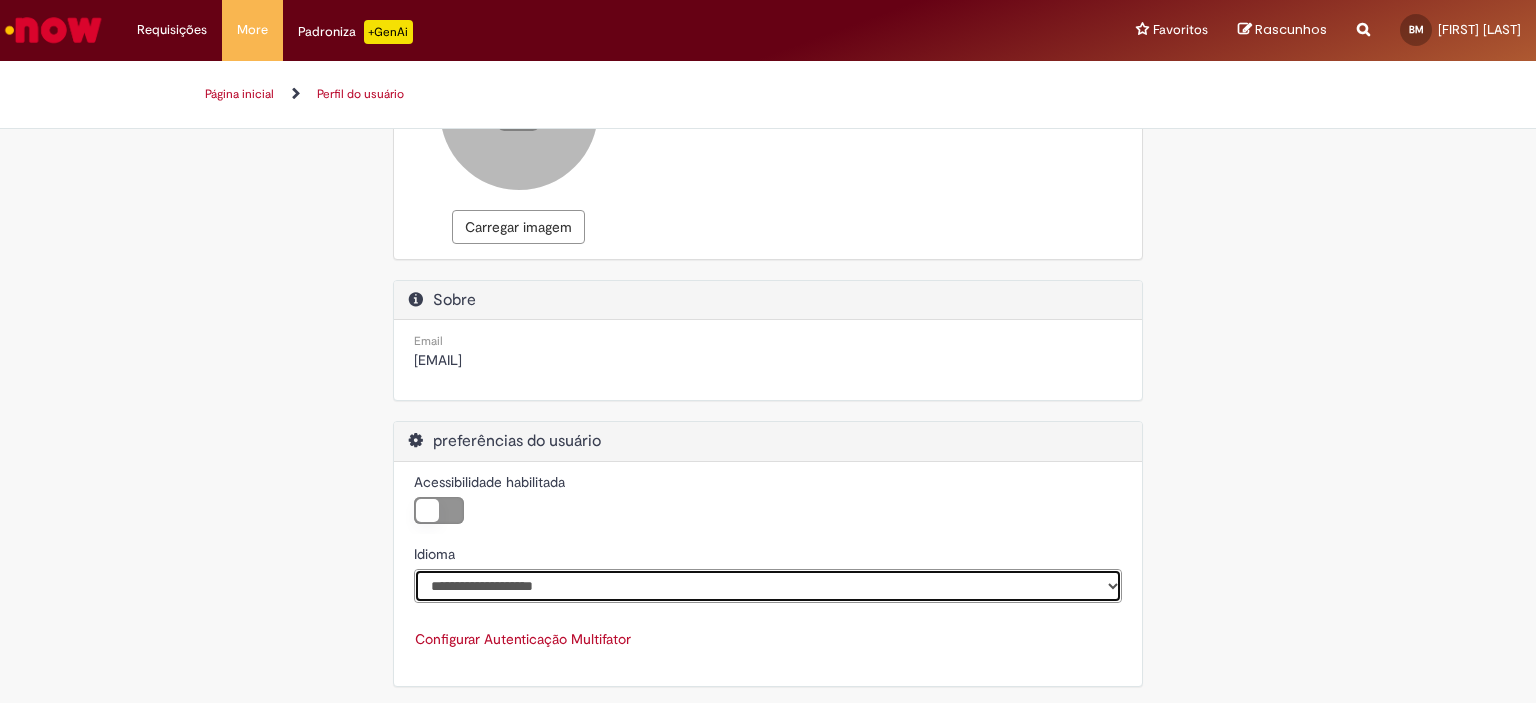 click on "**********" at bounding box center [768, 586] 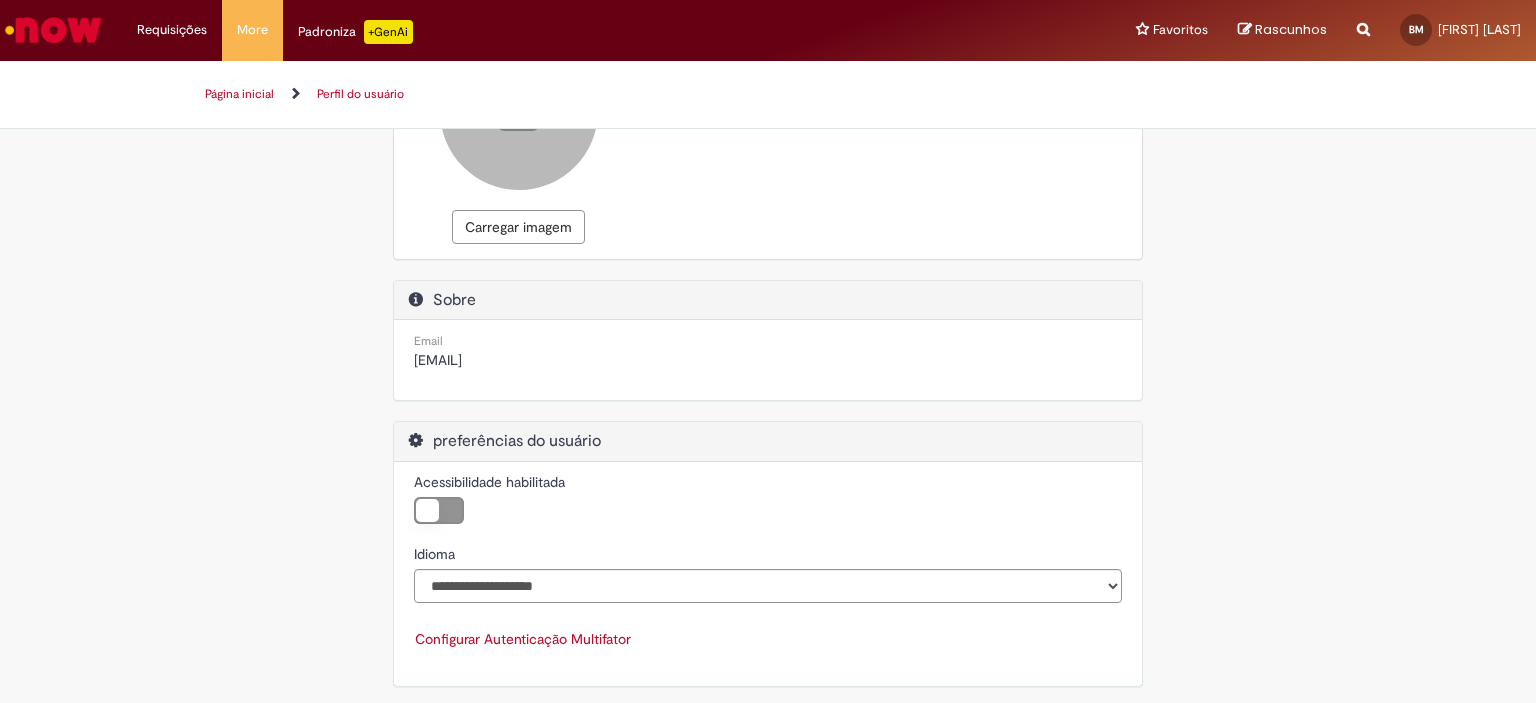 click on "**********" at bounding box center (768, 341) 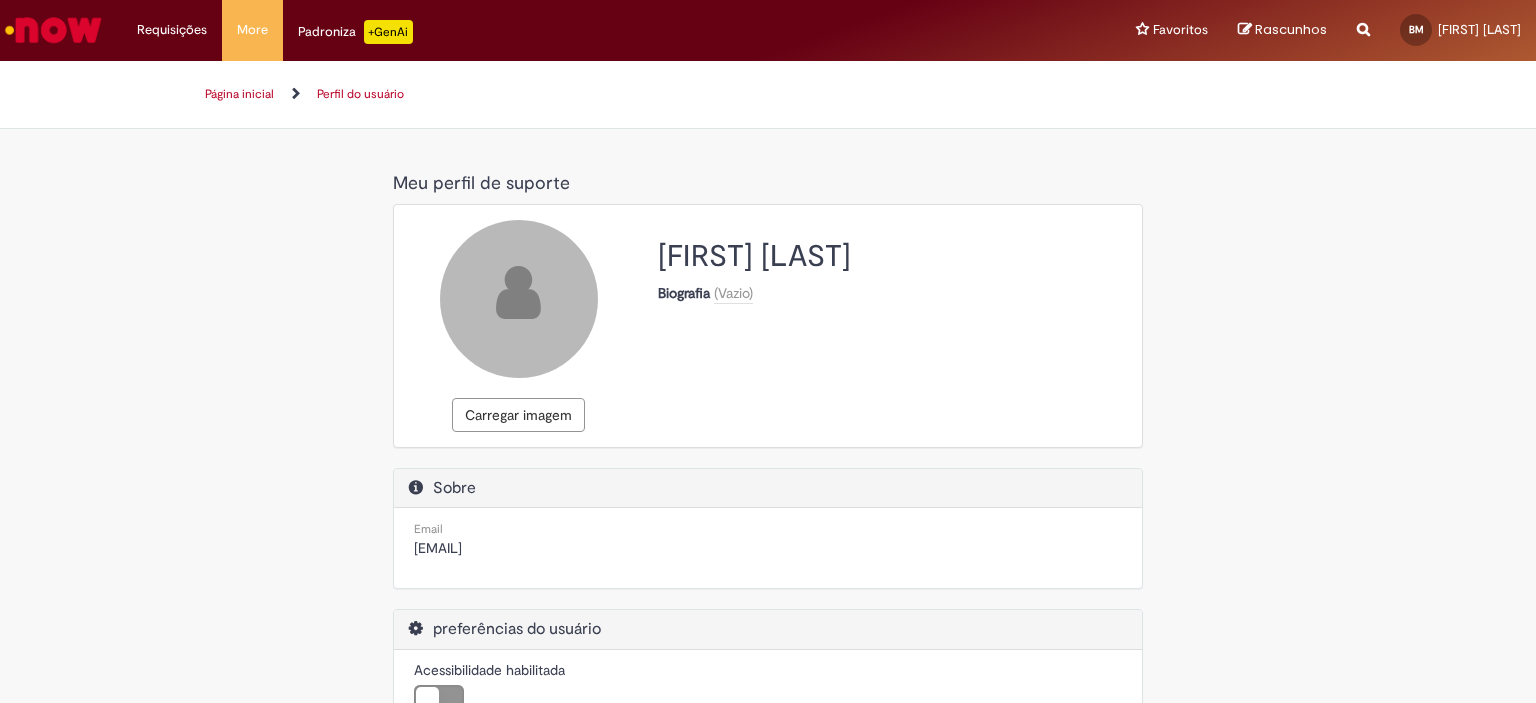 click on "Página inicial" at bounding box center (239, 94) 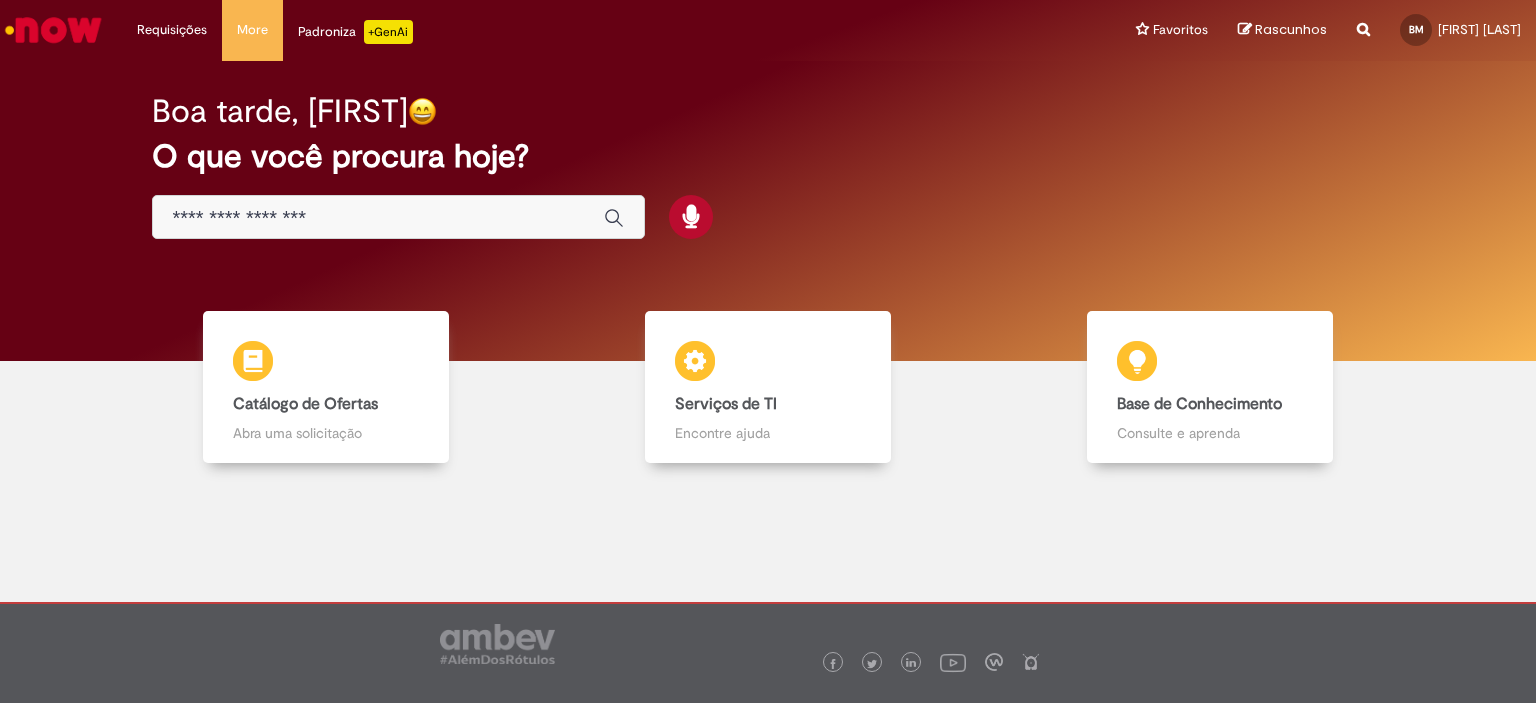 click at bounding box center [53, 30] 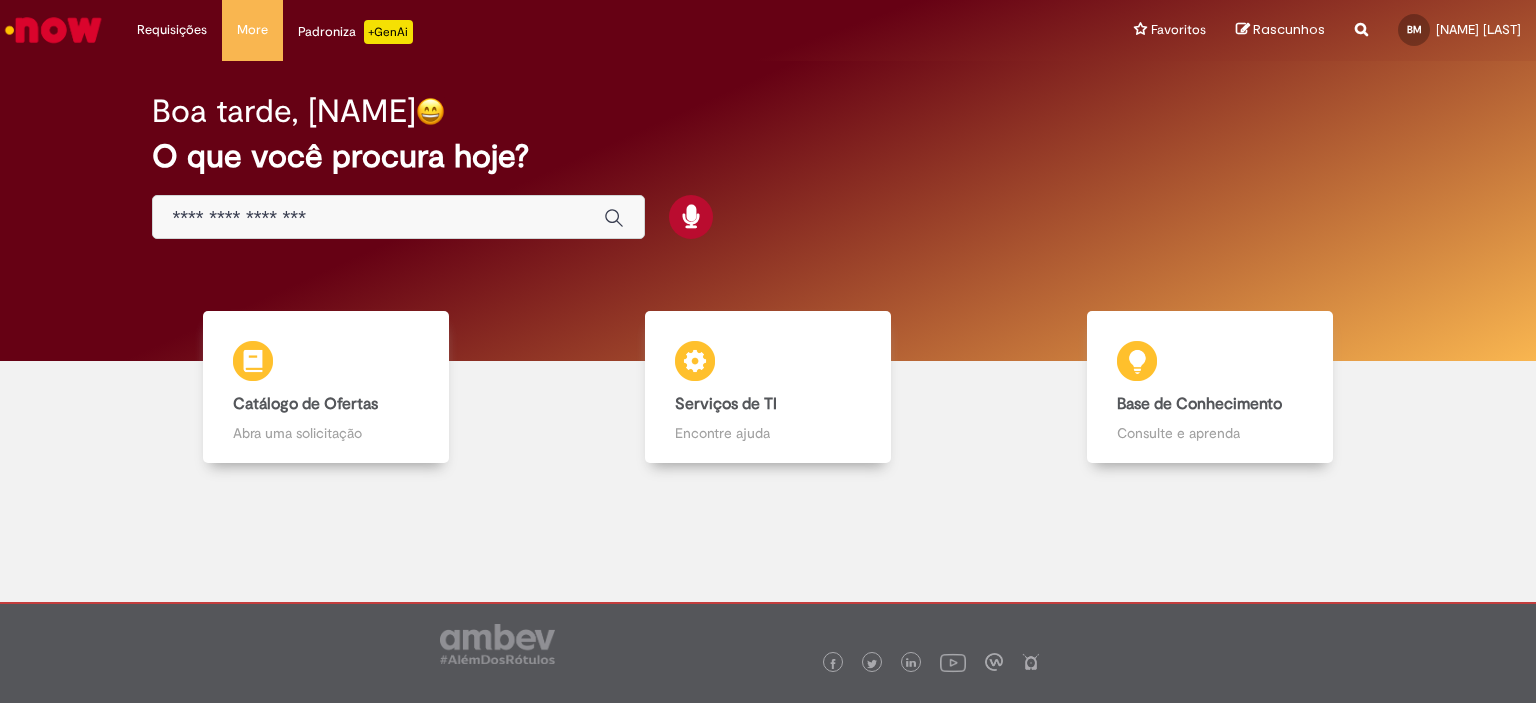 scroll, scrollTop: 0, scrollLeft: 0, axis: both 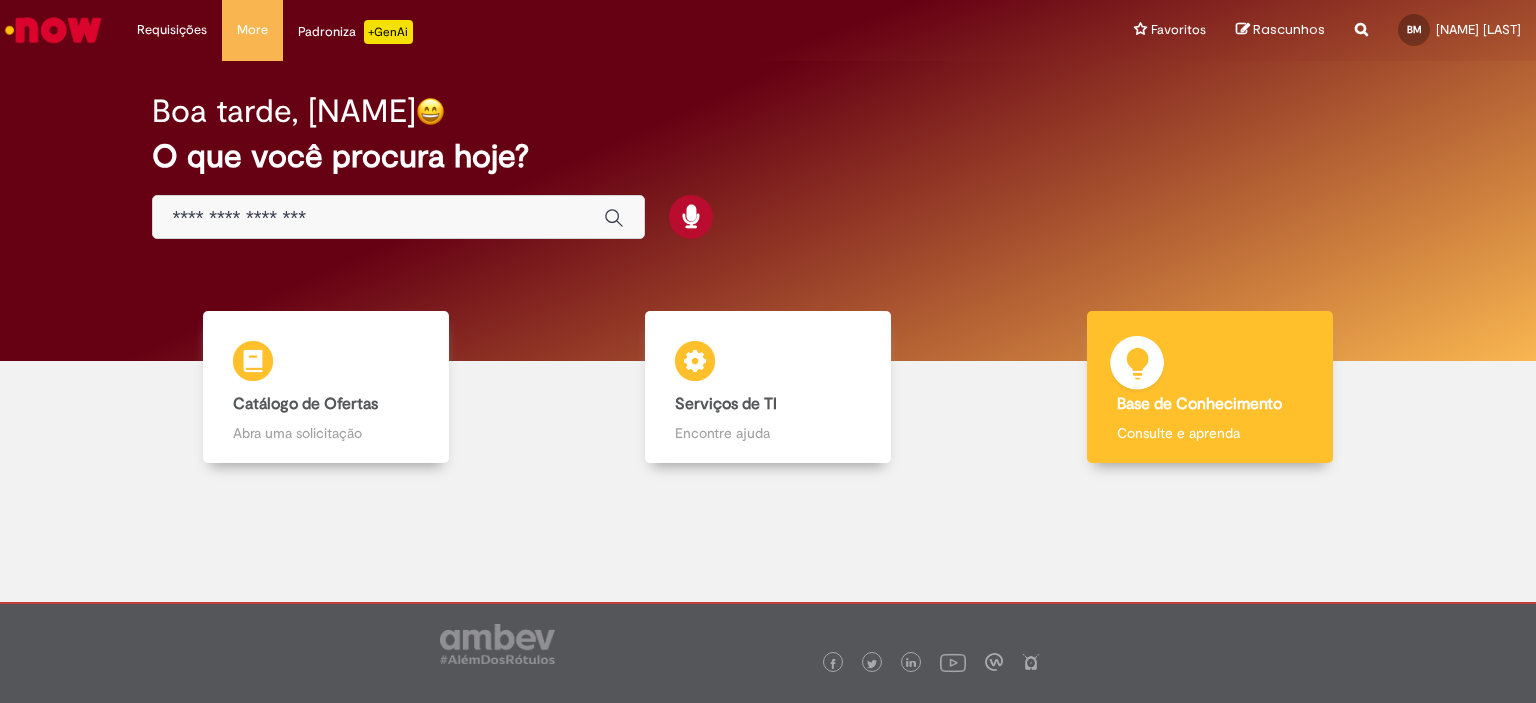 click on "Base de Conhecimento
Base de Conhecimento
Consulte e aprenda" at bounding box center [1210, 387] 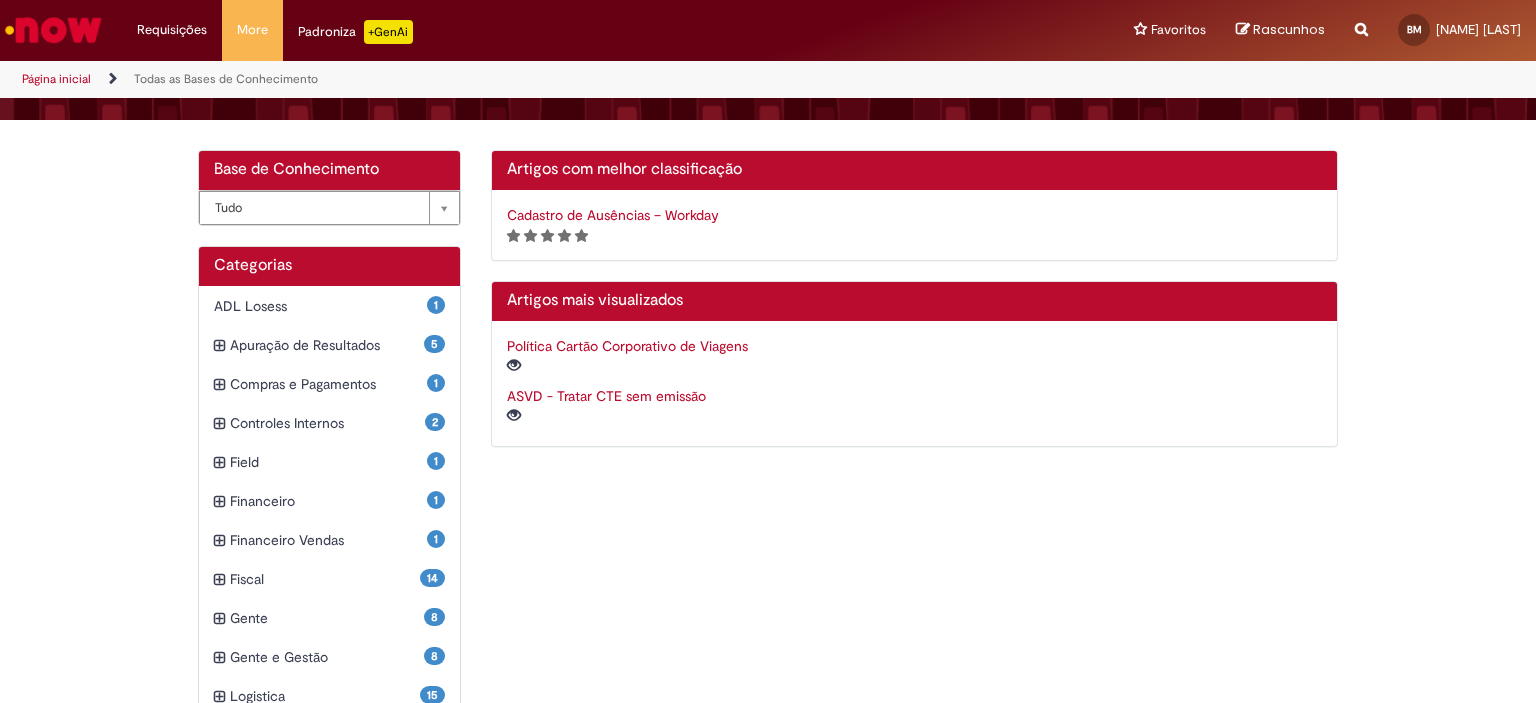 scroll, scrollTop: 449, scrollLeft: 0, axis: vertical 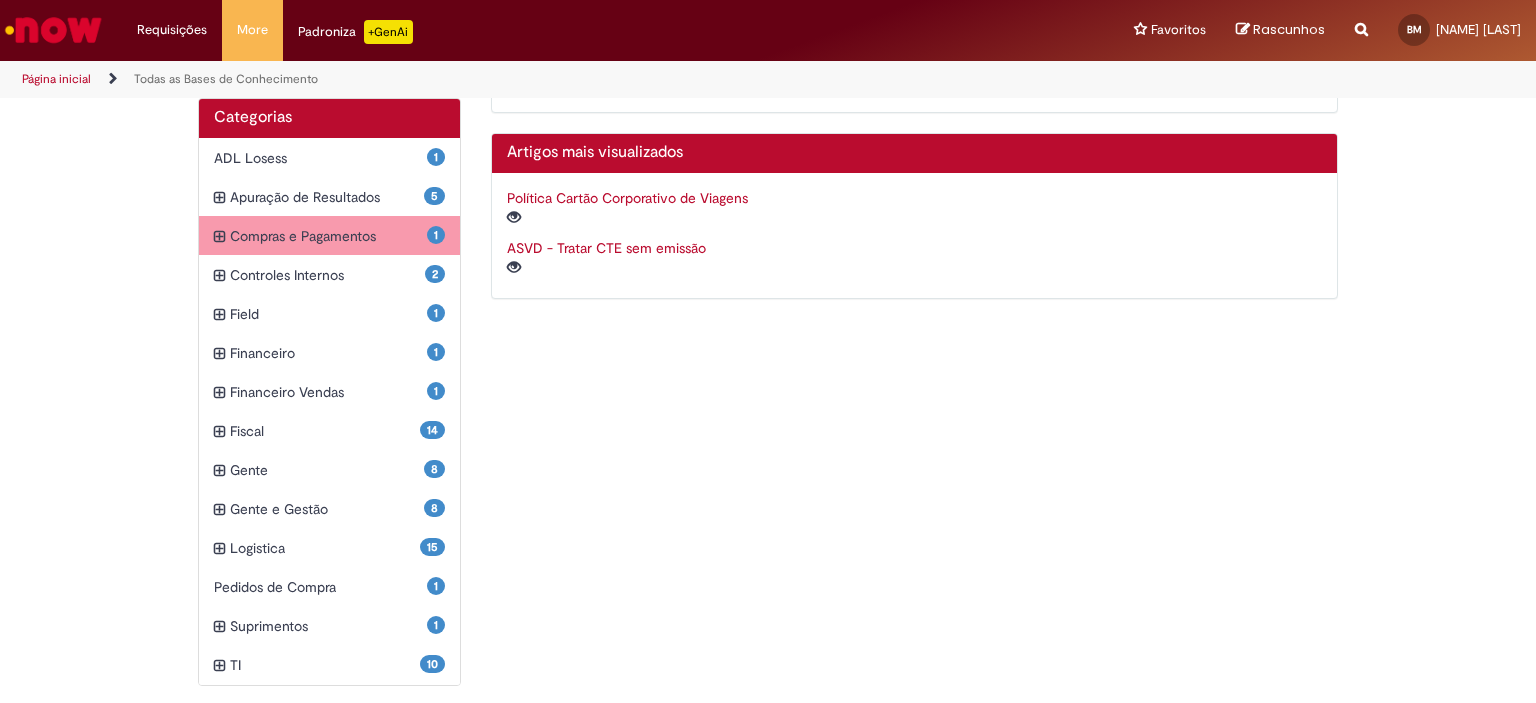 click on "1" at bounding box center [436, 235] 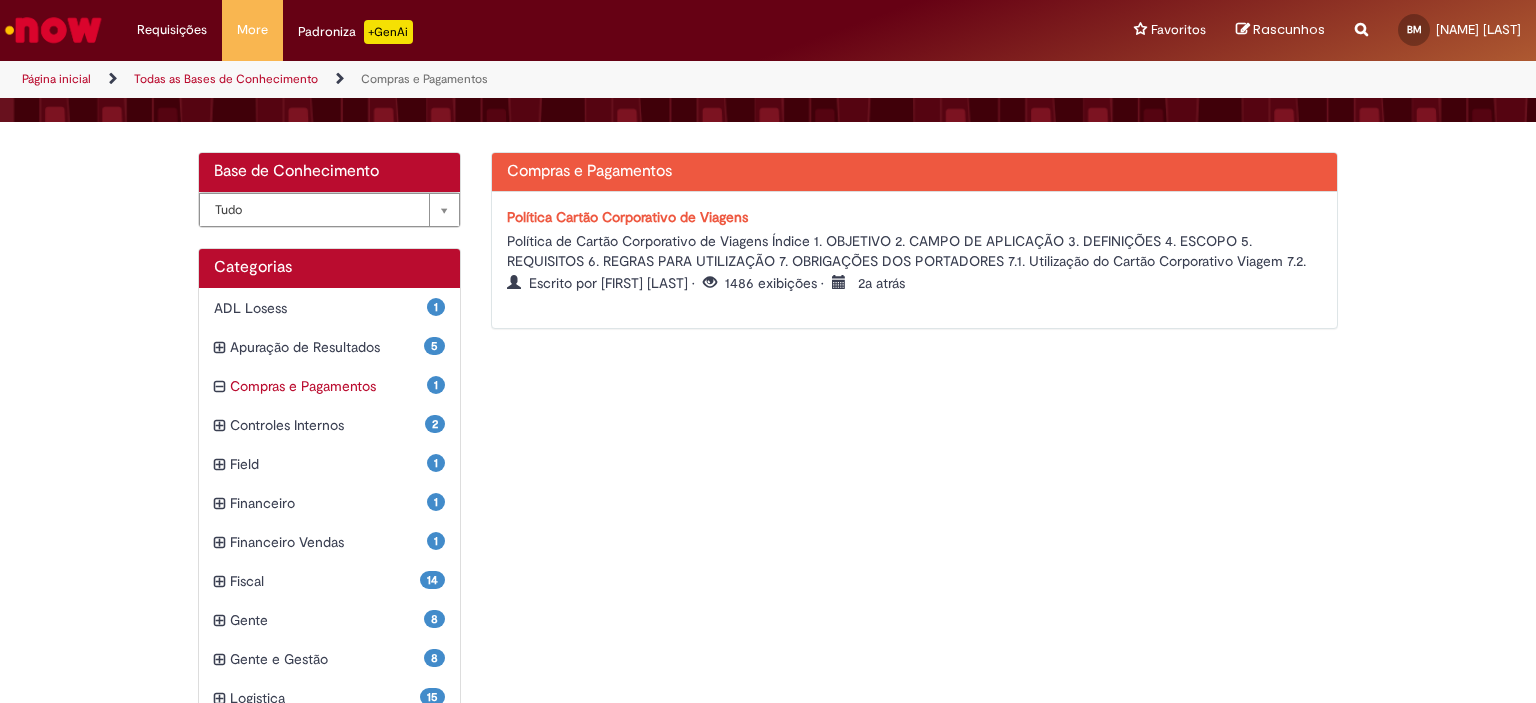 scroll, scrollTop: 300, scrollLeft: 0, axis: vertical 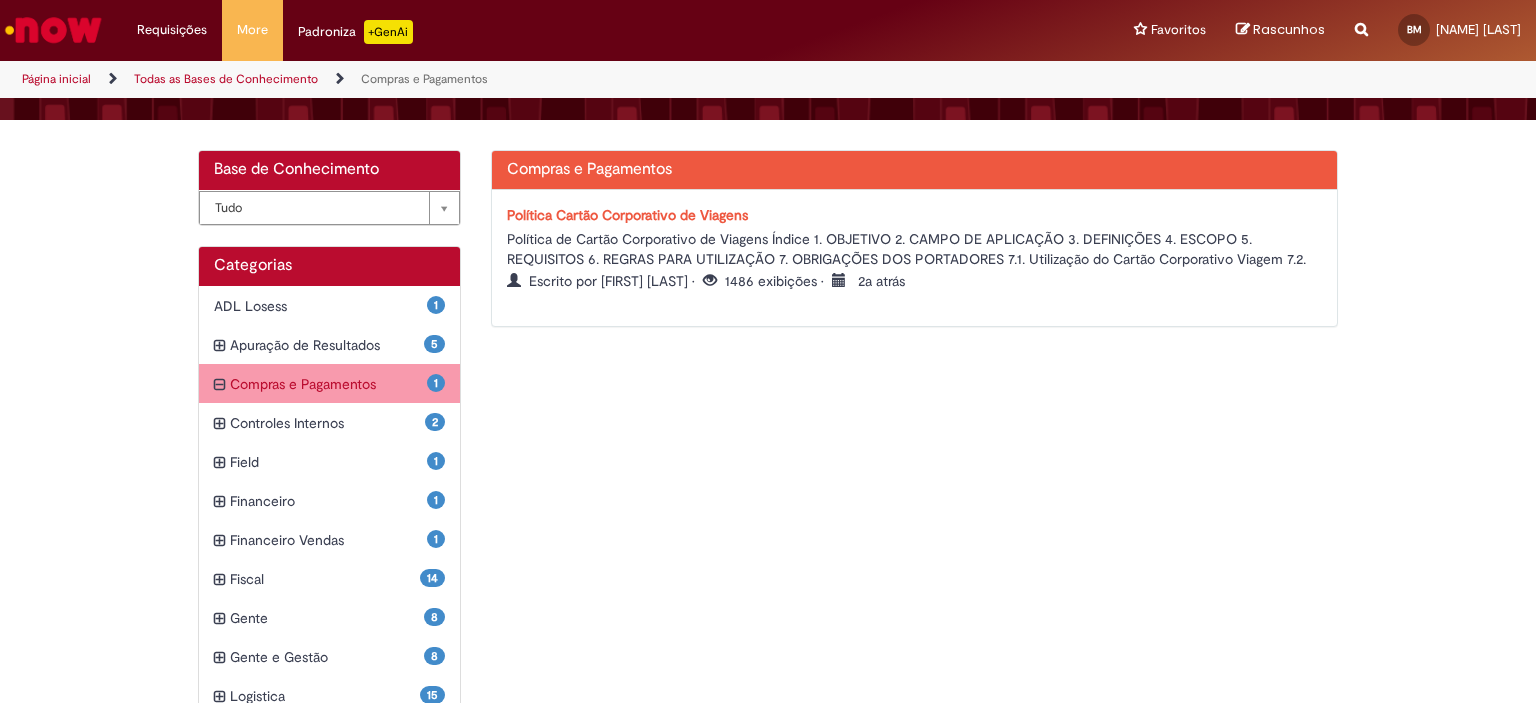 click on "Compras e Pagamentos
Itens" at bounding box center [328, 384] 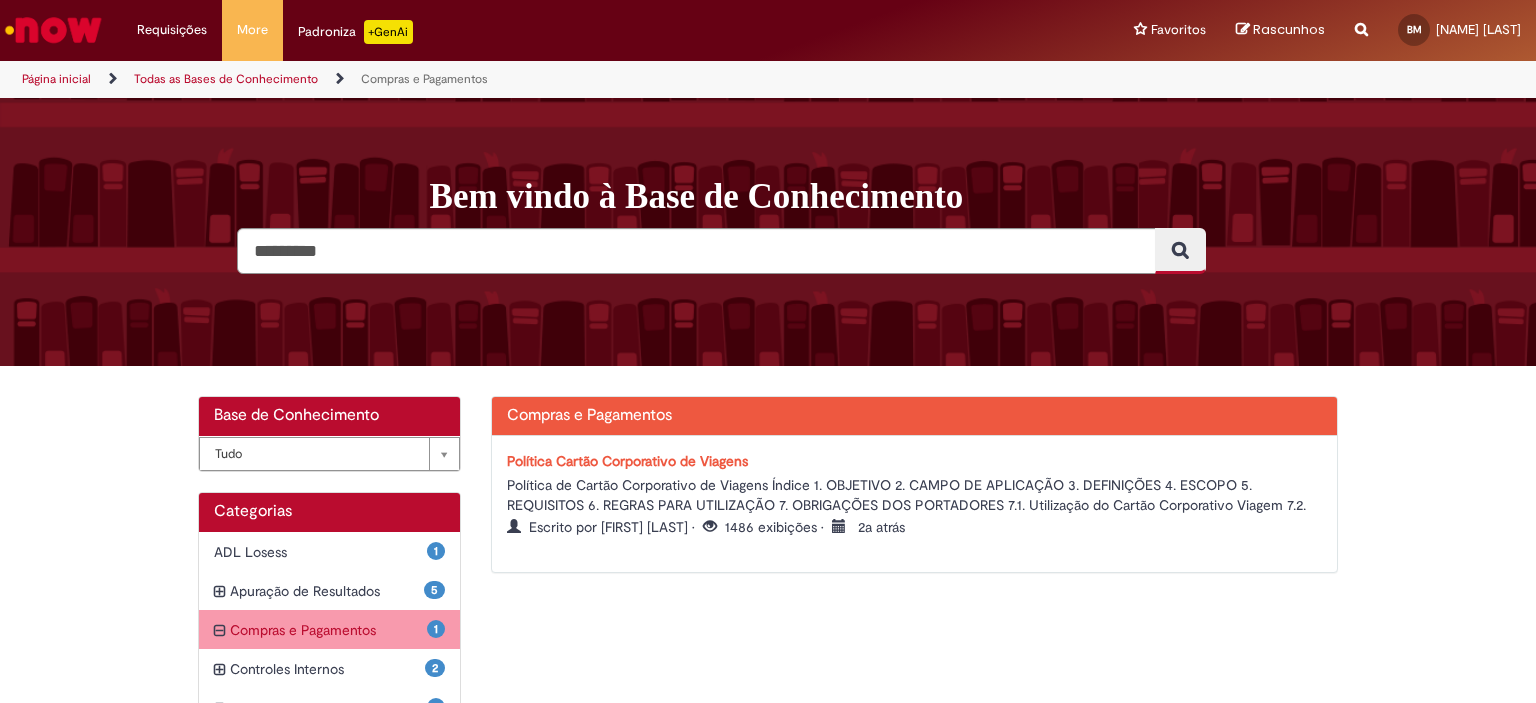 scroll, scrollTop: 50, scrollLeft: 0, axis: vertical 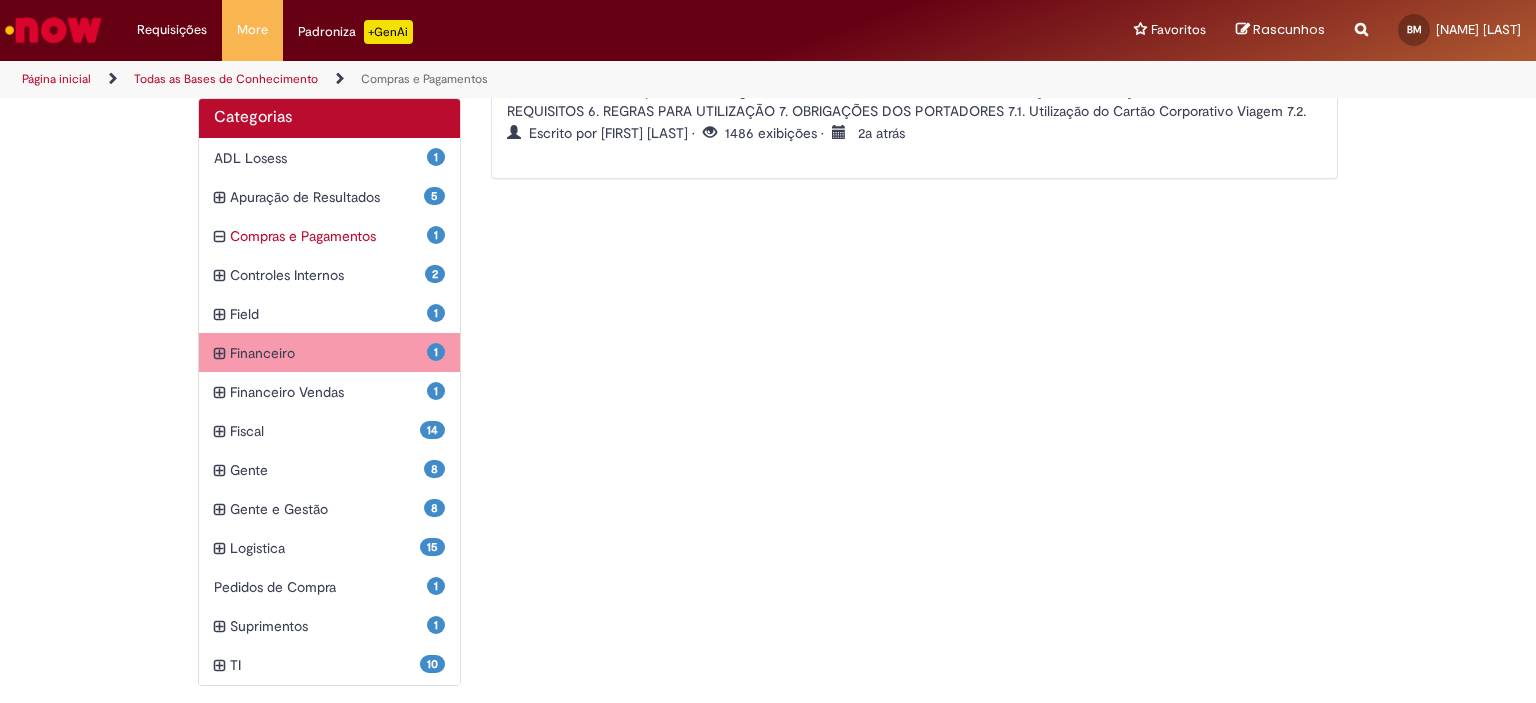 click on "Financeiro
Itens" at bounding box center (328, 353) 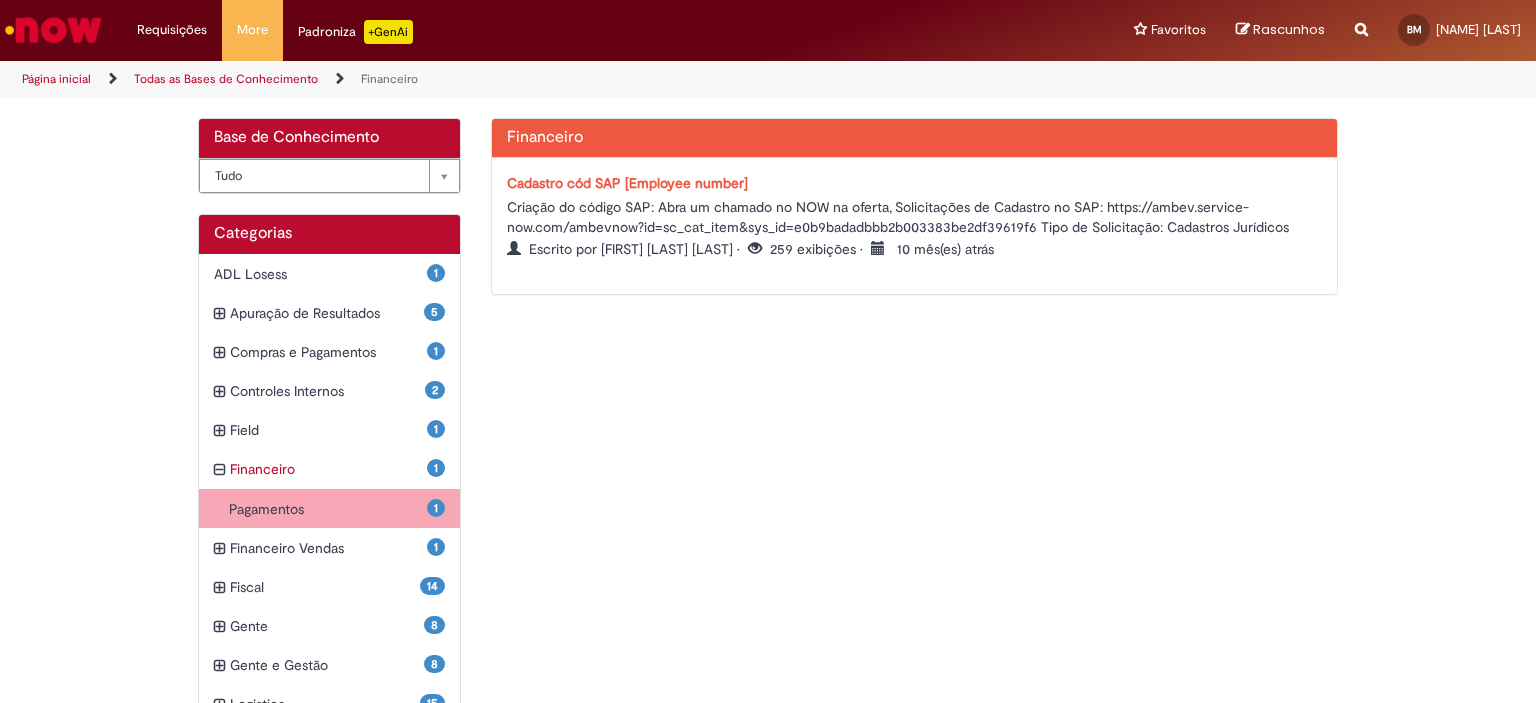 scroll, scrollTop: 89, scrollLeft: 0, axis: vertical 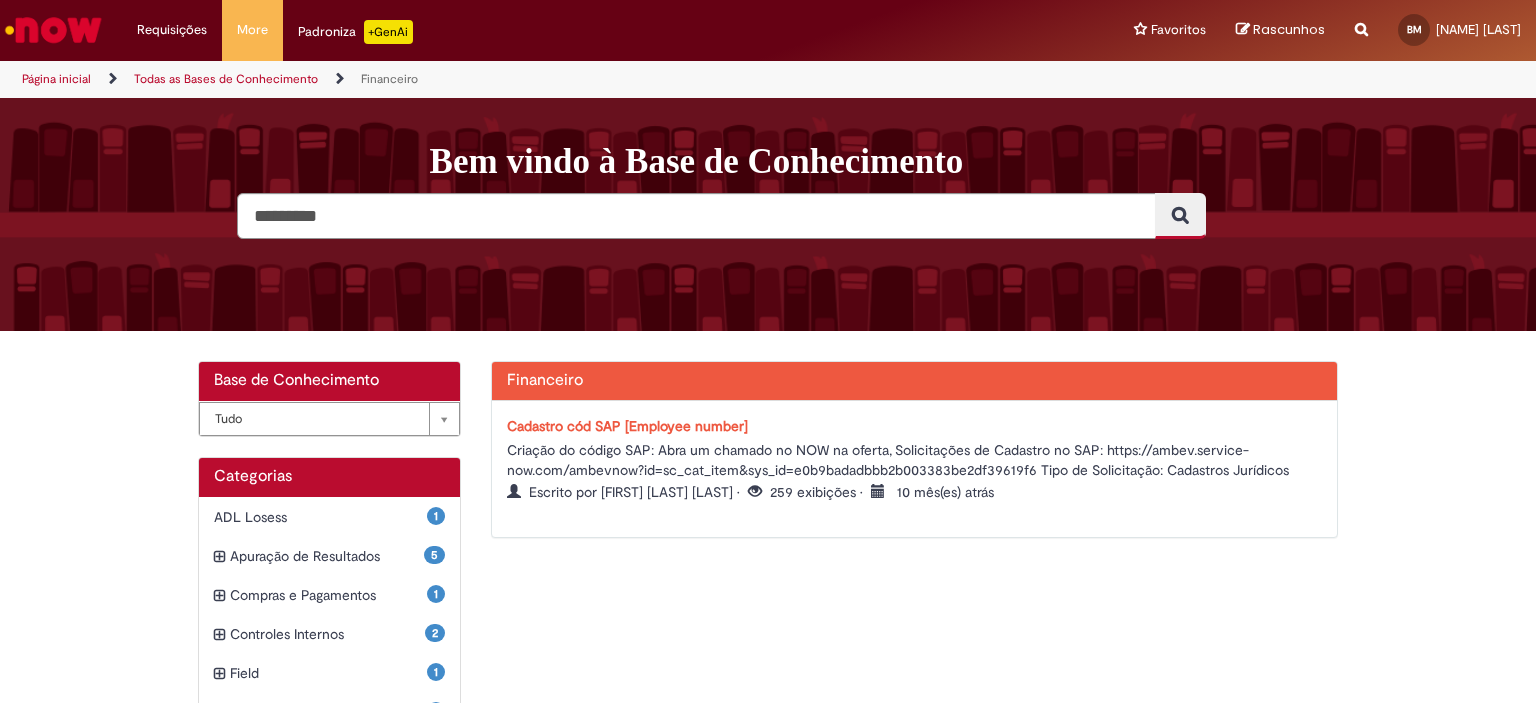 click on "Página inicial" at bounding box center (56, 79) 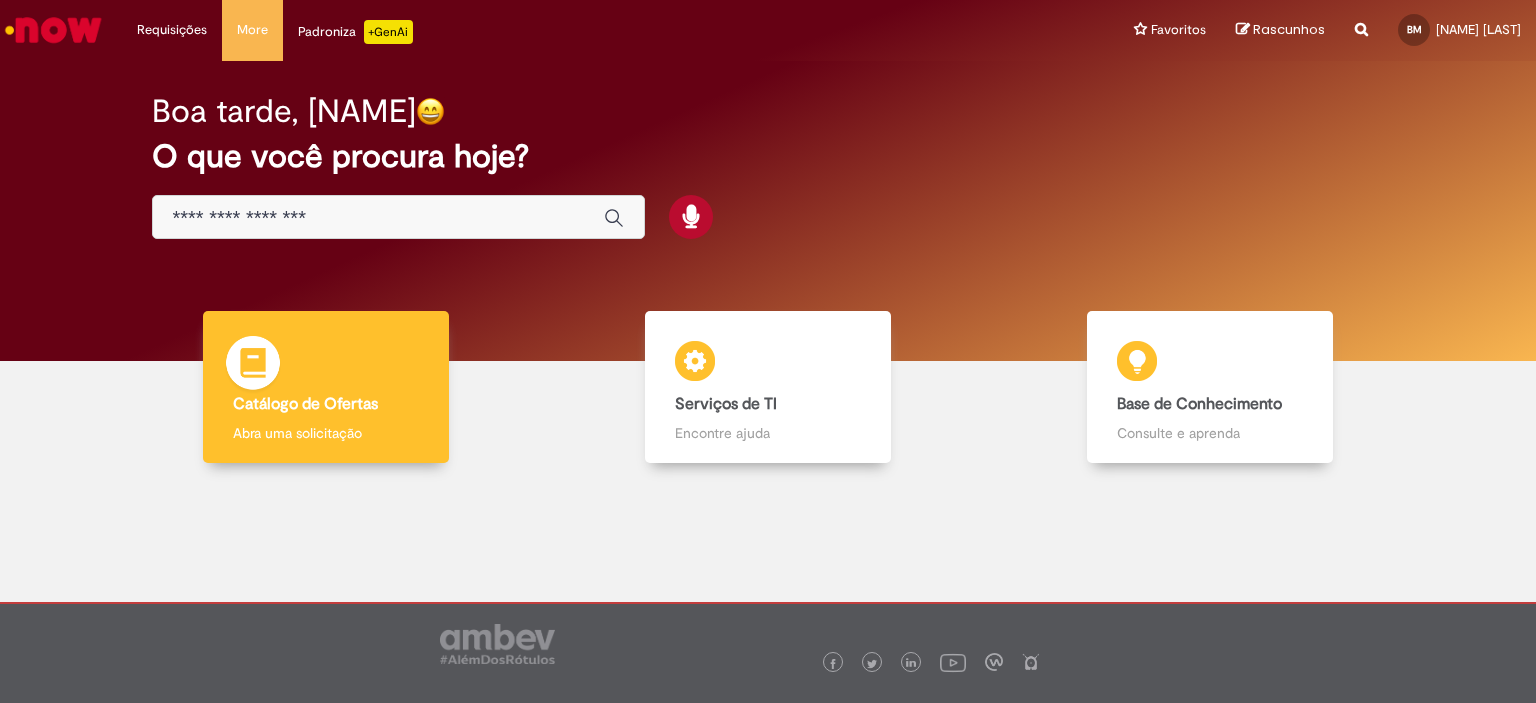 click on "Catálogo de Ofertas" at bounding box center [305, 404] 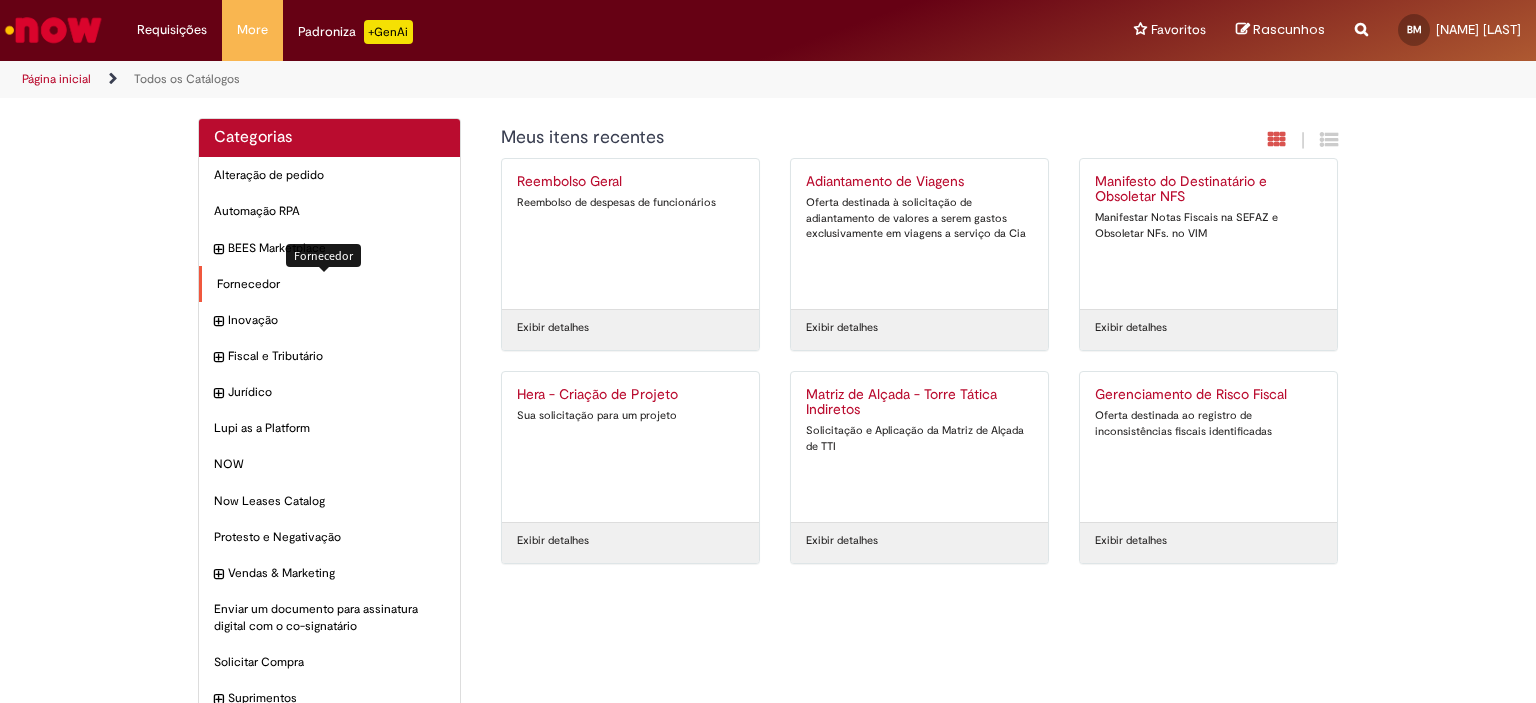 click on "Fornecedor
Itens" at bounding box center [331, 284] 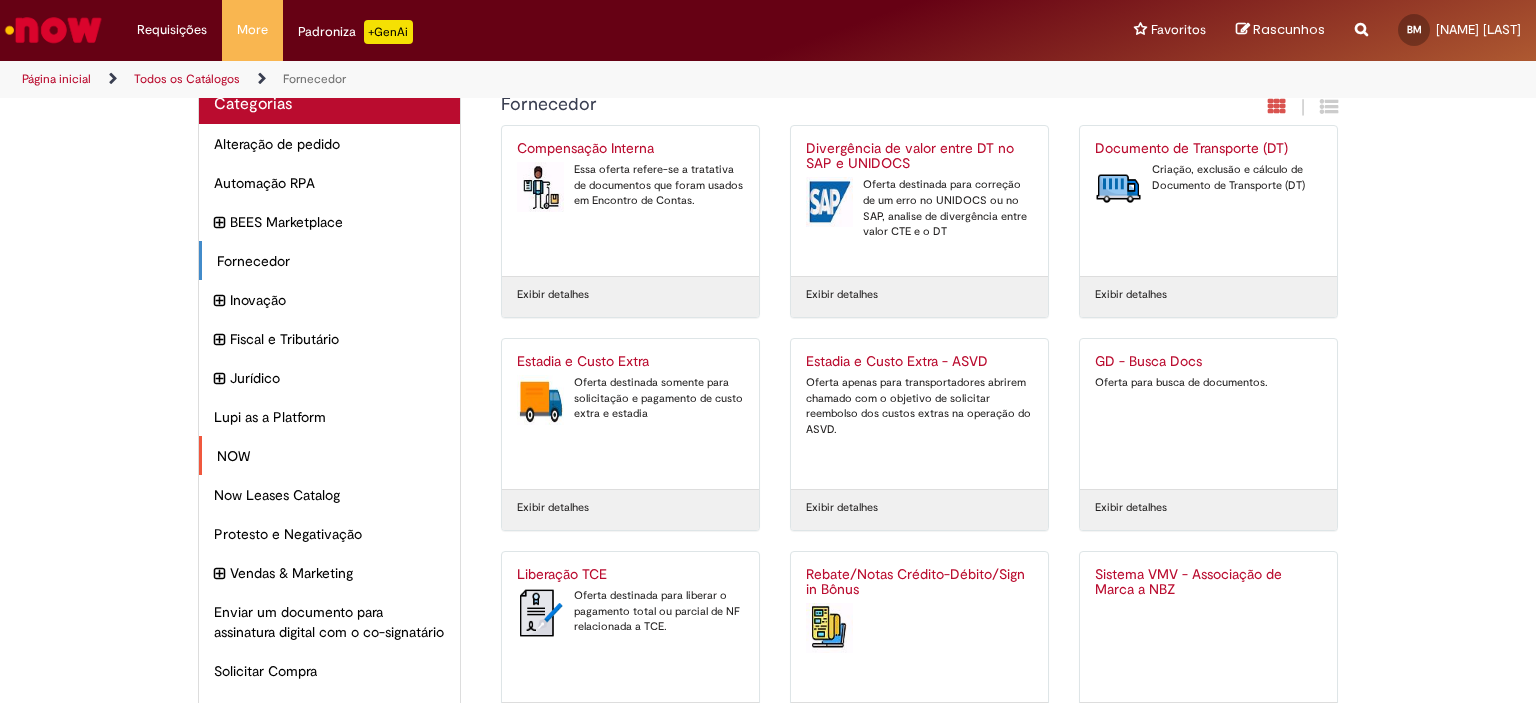 scroll, scrollTop: 0, scrollLeft: 0, axis: both 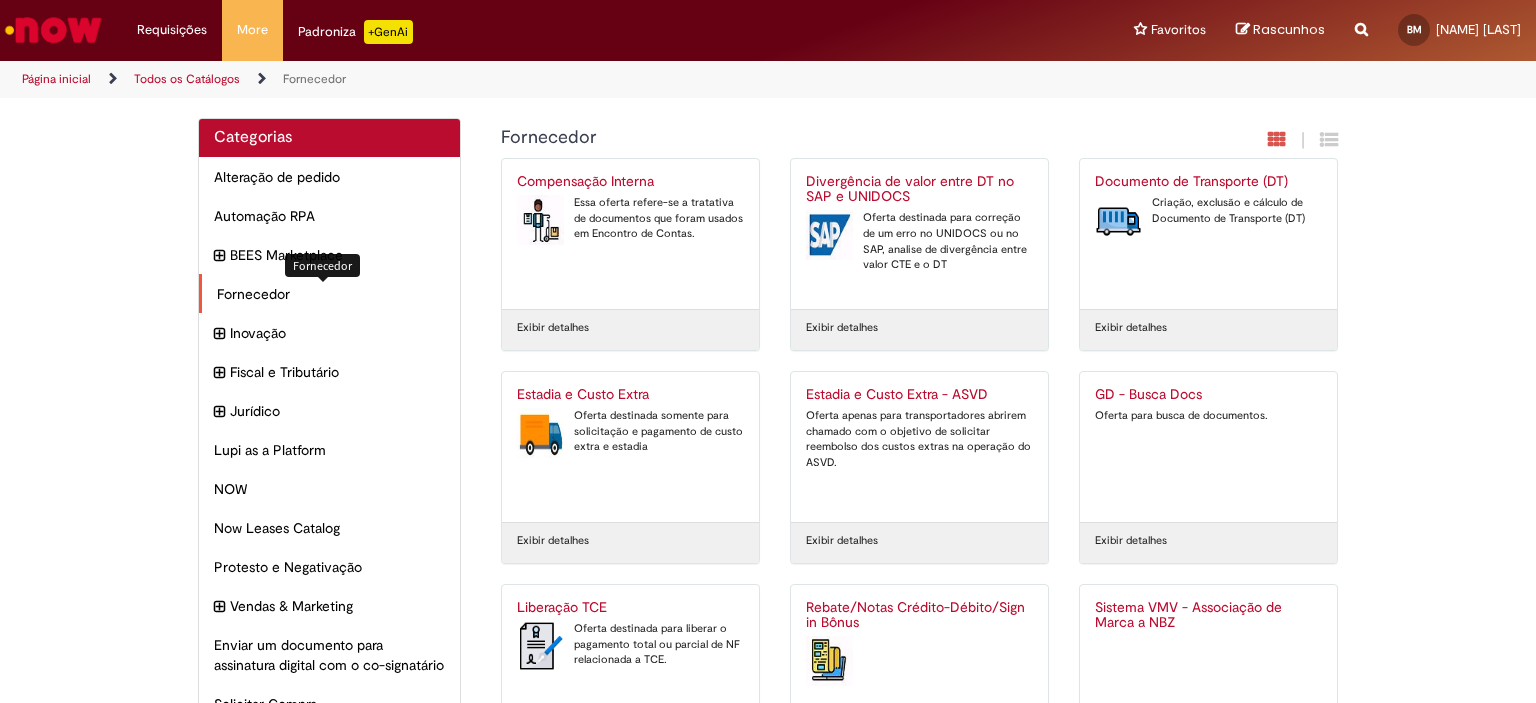 click on "Fornecedor
Itens" at bounding box center (331, 294) 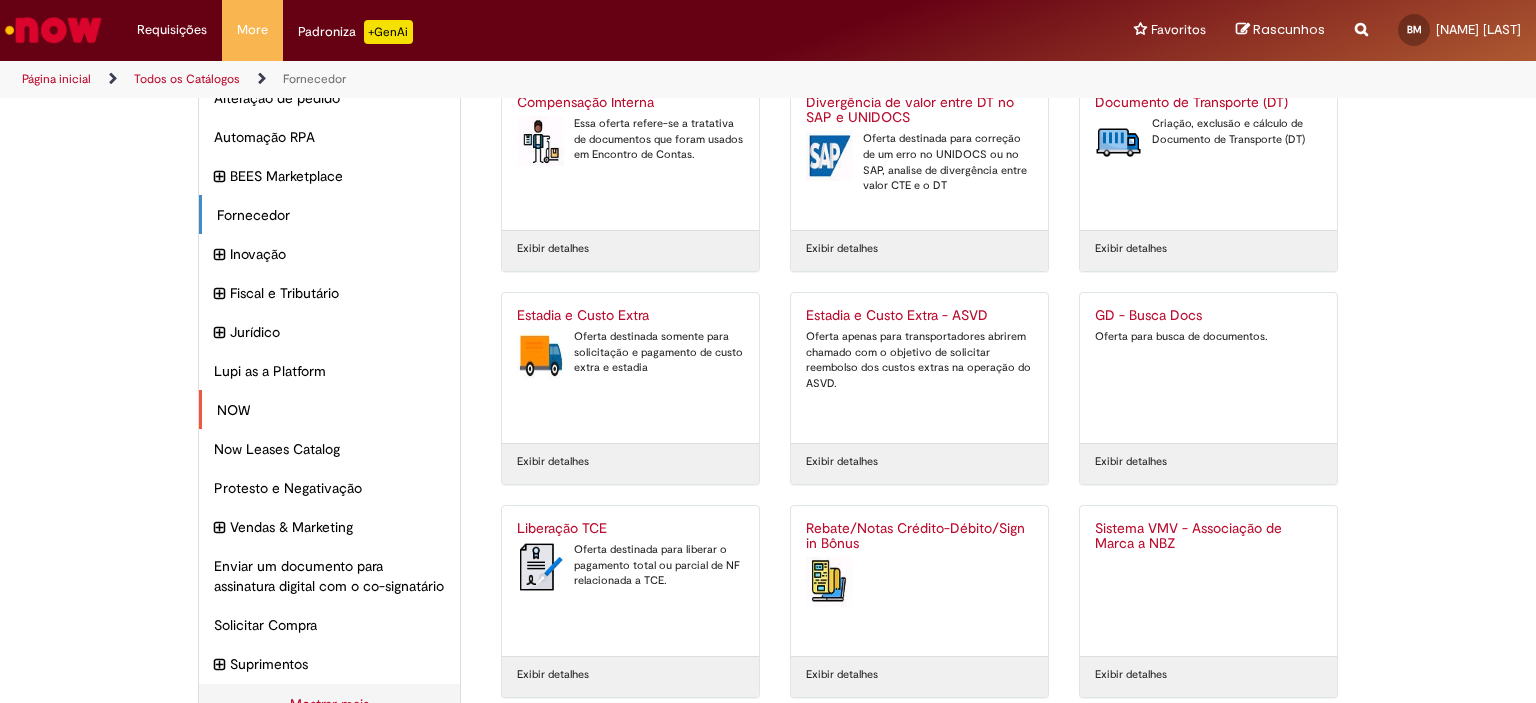 scroll, scrollTop: 0, scrollLeft: 0, axis: both 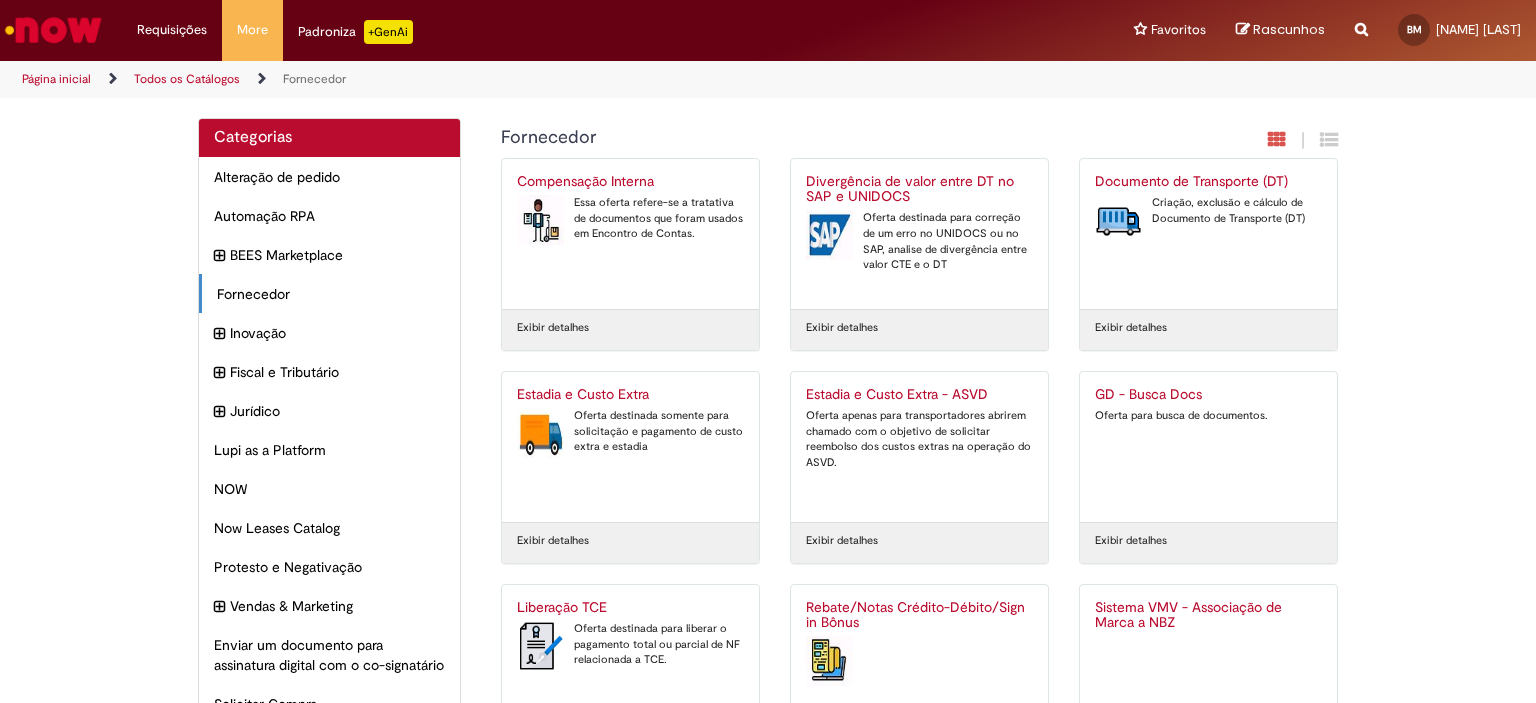 click on "Página inicial" at bounding box center (56, 79) 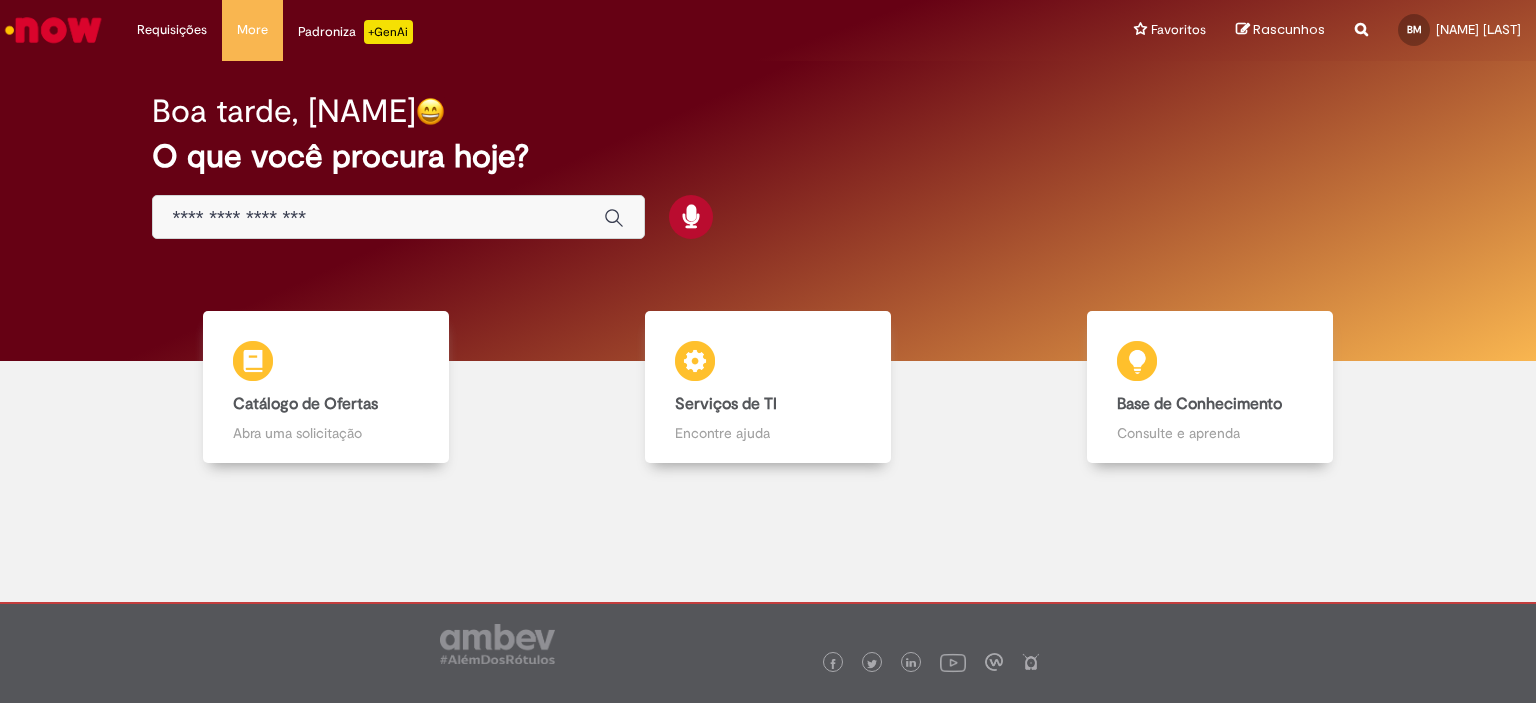 click at bounding box center (378, 218) 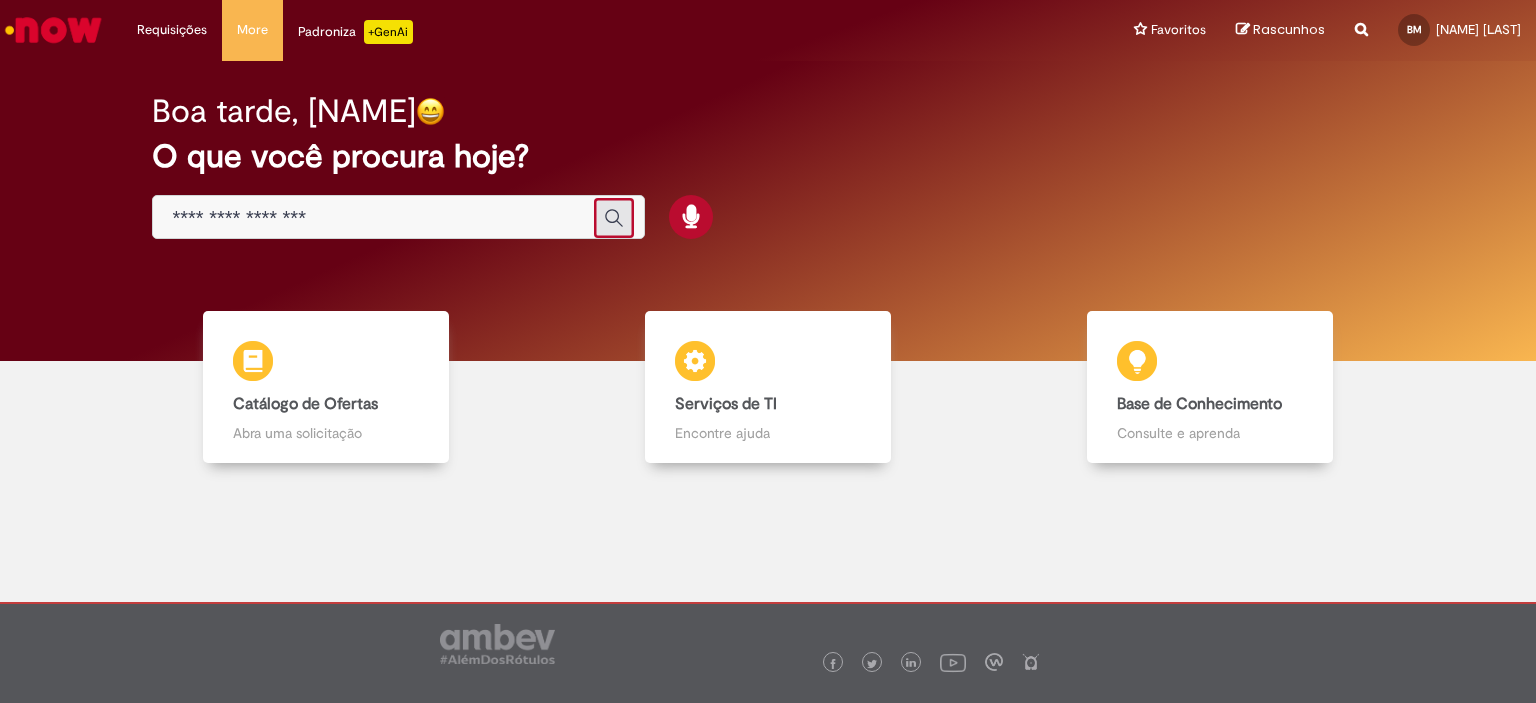 click at bounding box center [614, 218] 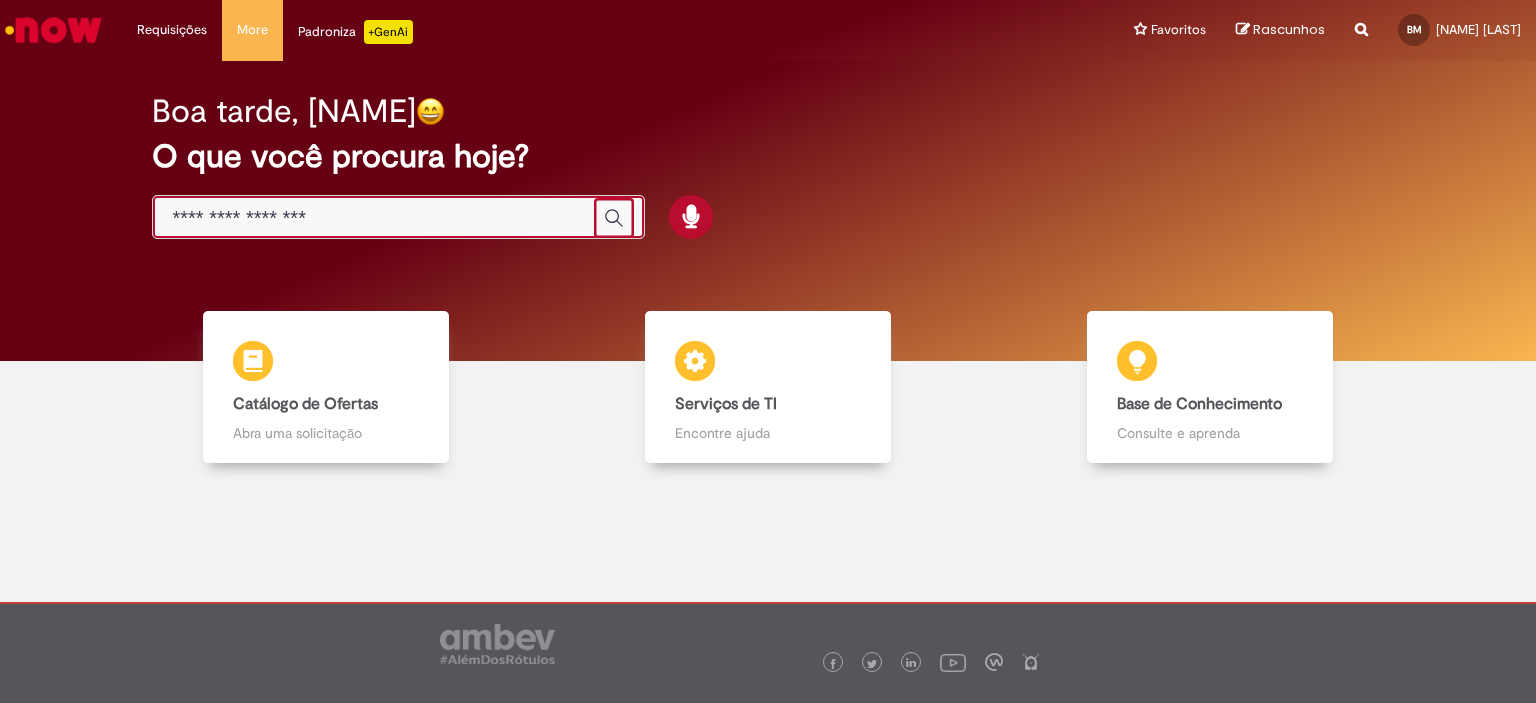 click at bounding box center [378, 218] 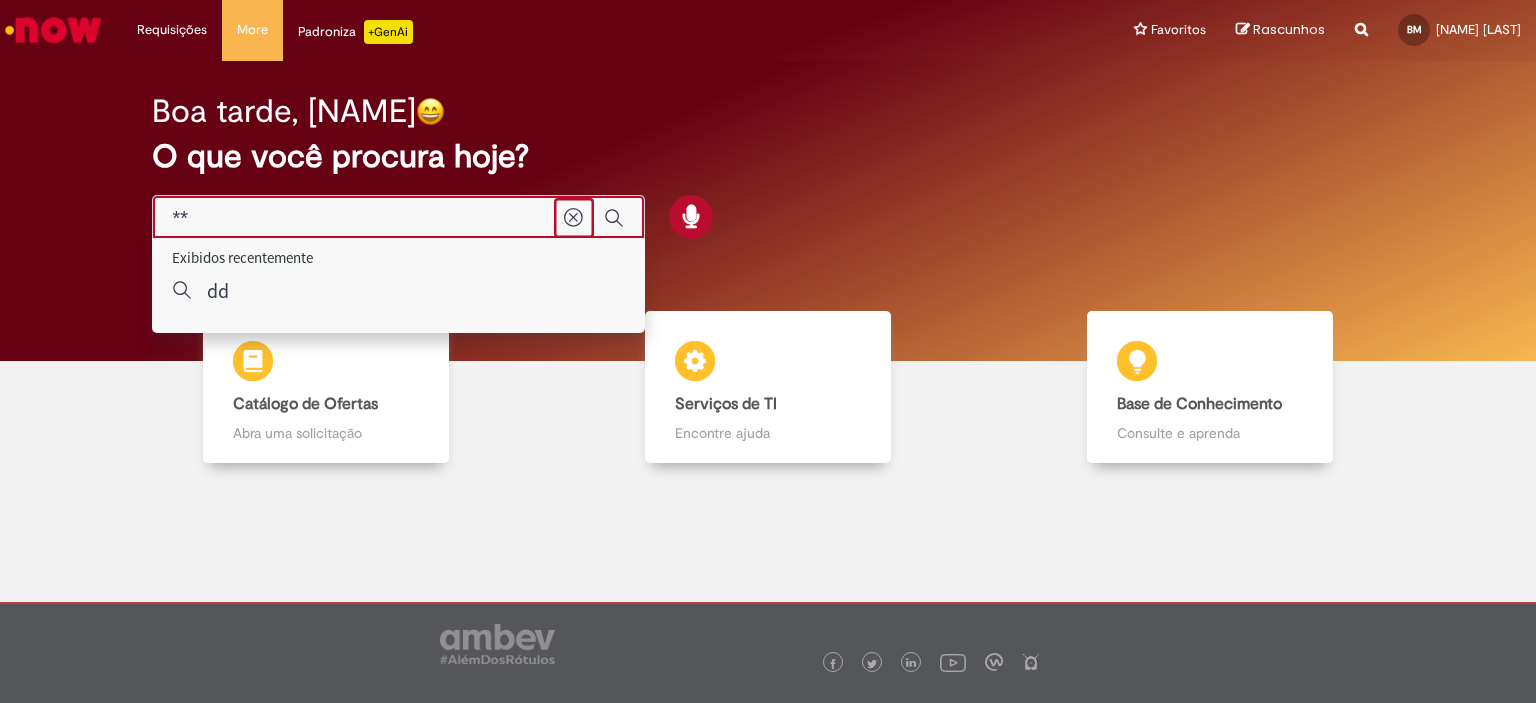 type on "*" 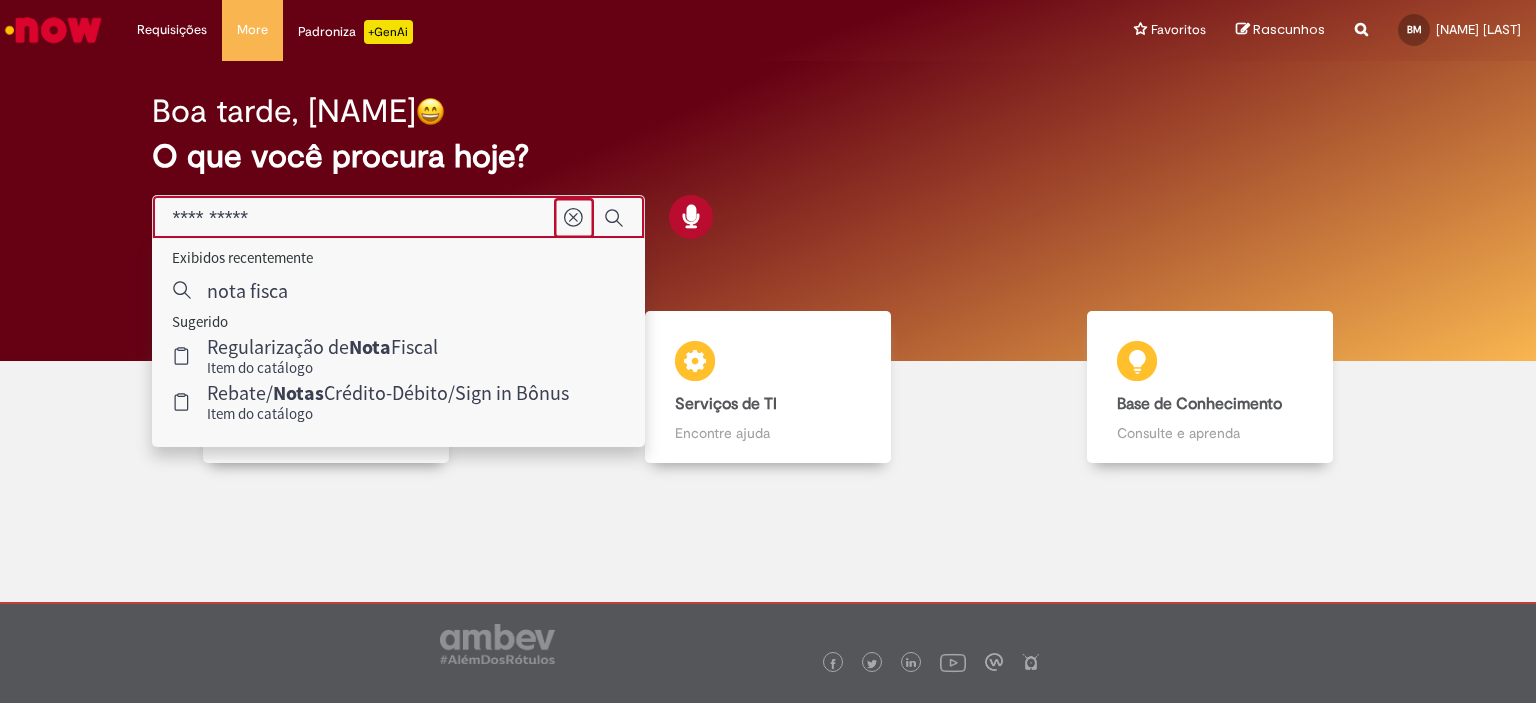 type on "**********" 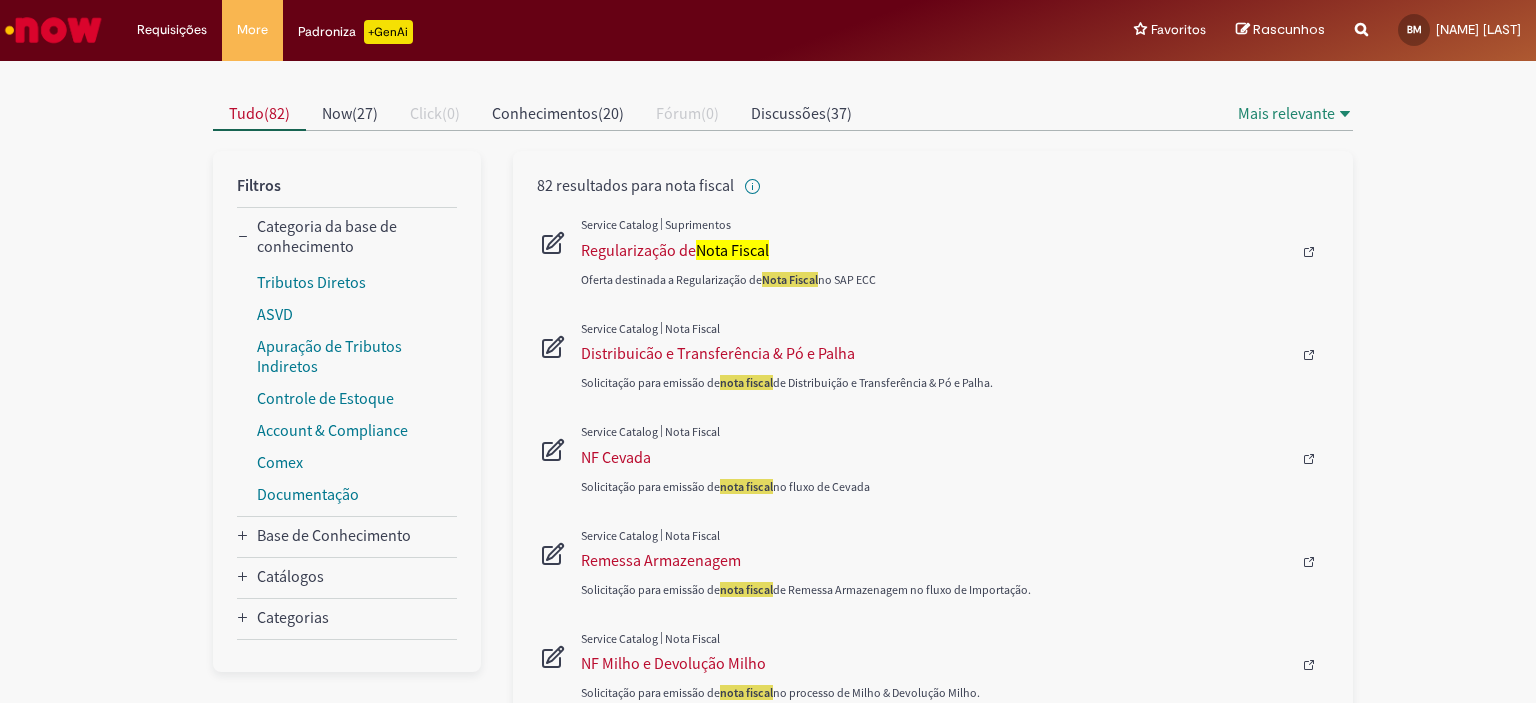 scroll, scrollTop: 0, scrollLeft: 0, axis: both 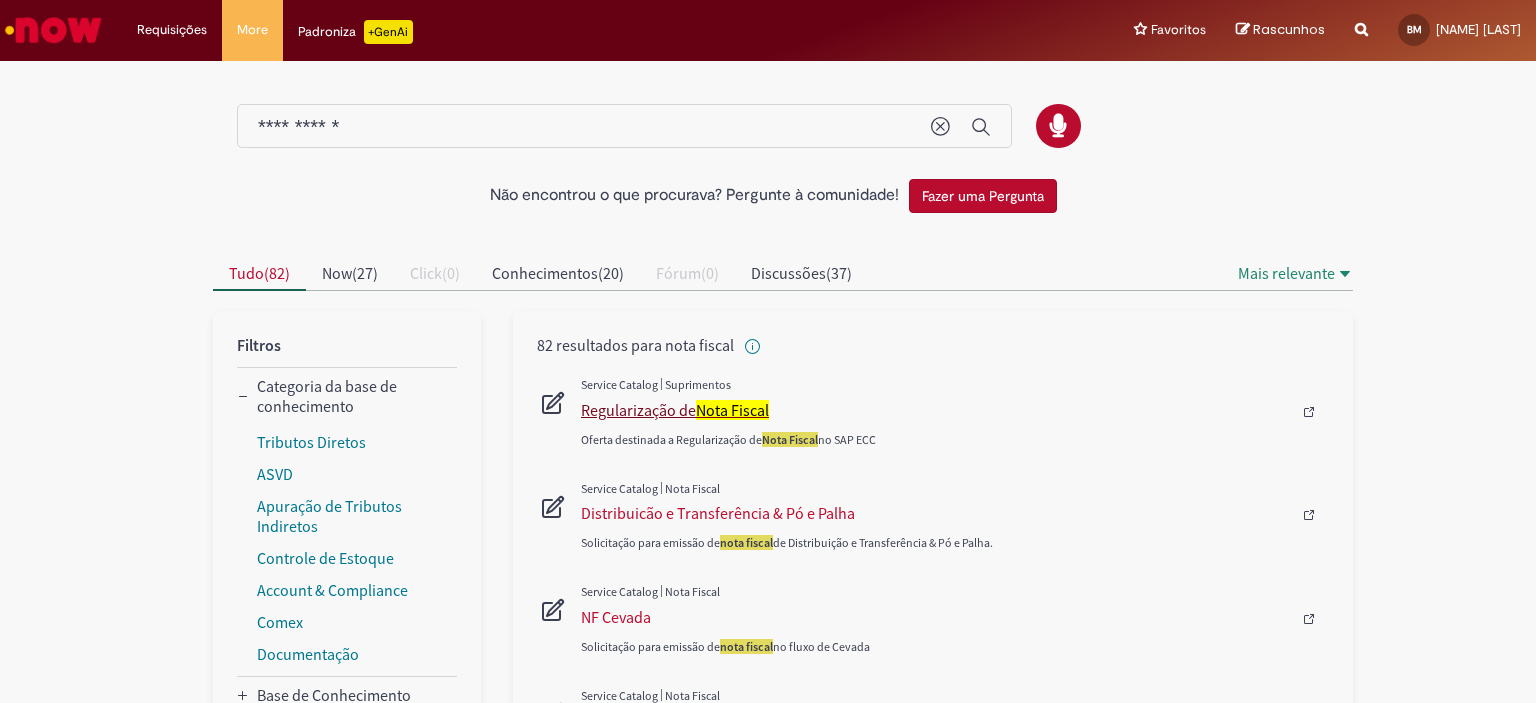 click on "Nota Fiscal" at bounding box center [732, 410] 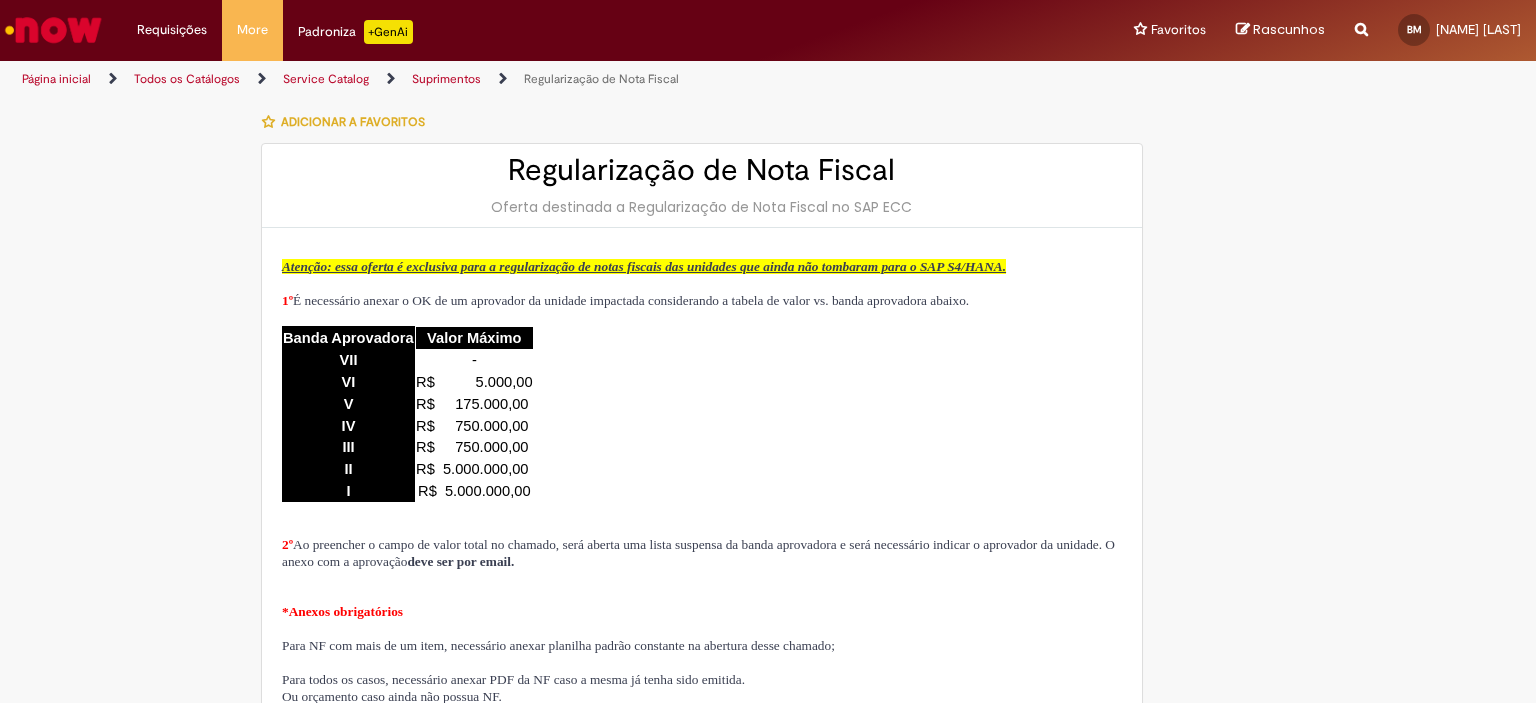 type on "**********" 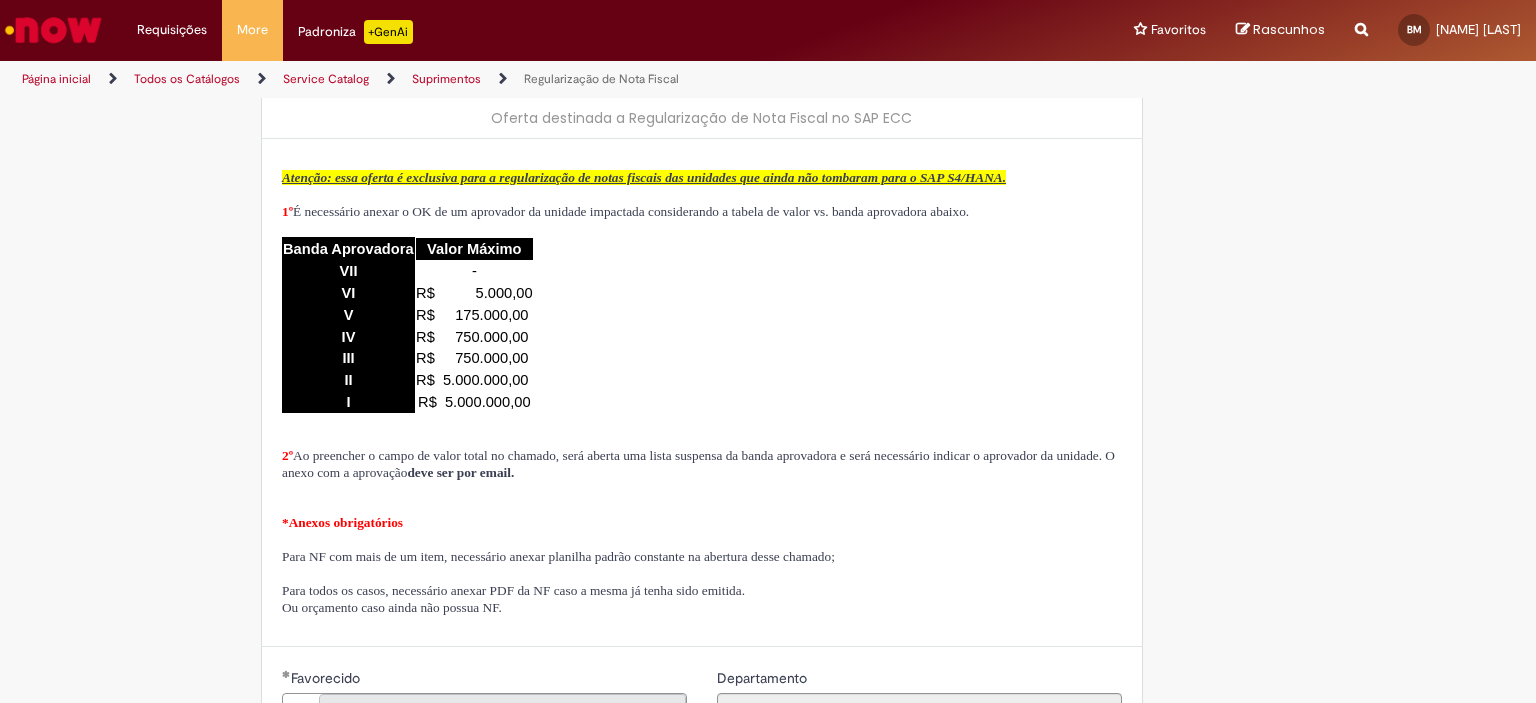 scroll, scrollTop: 0, scrollLeft: 0, axis: both 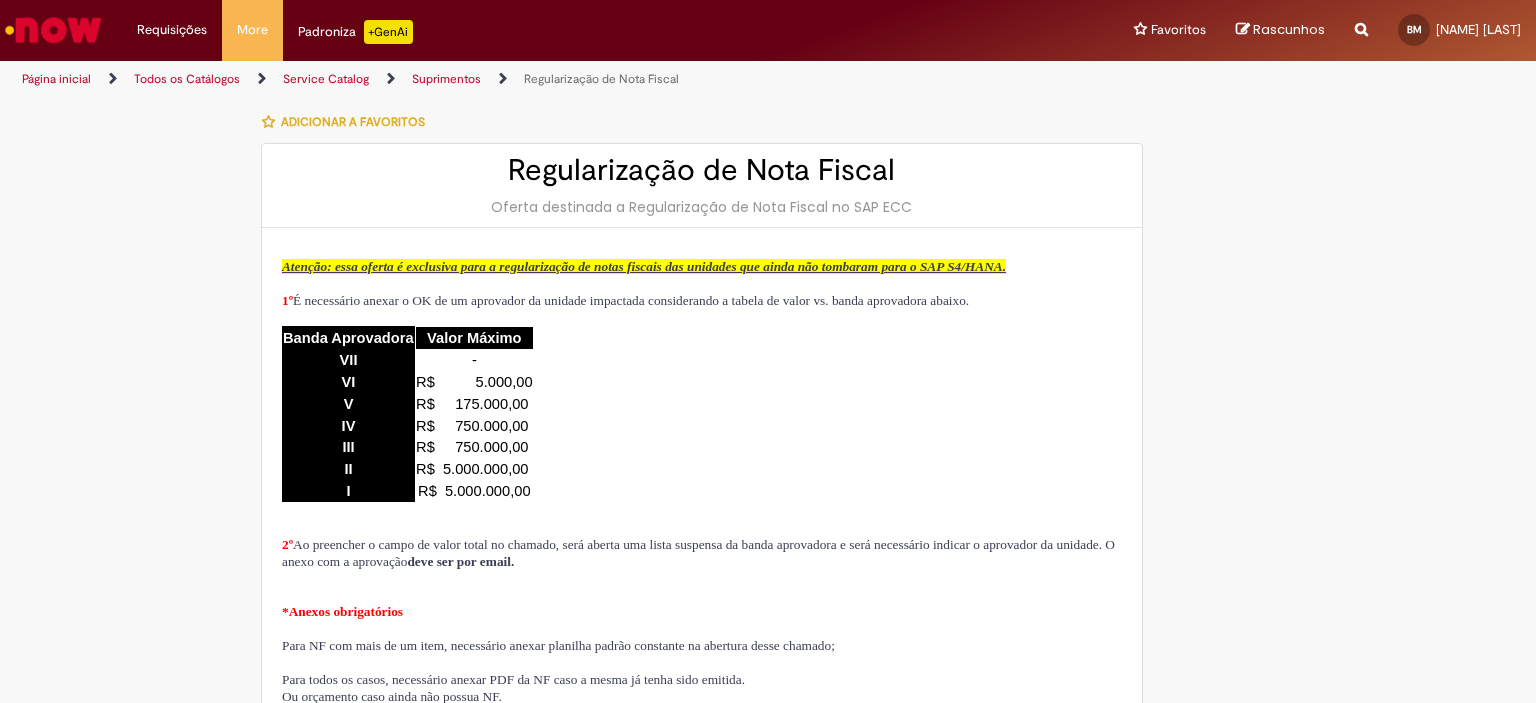 click on "Padroniza  +GenAi" at bounding box center (355, 32) 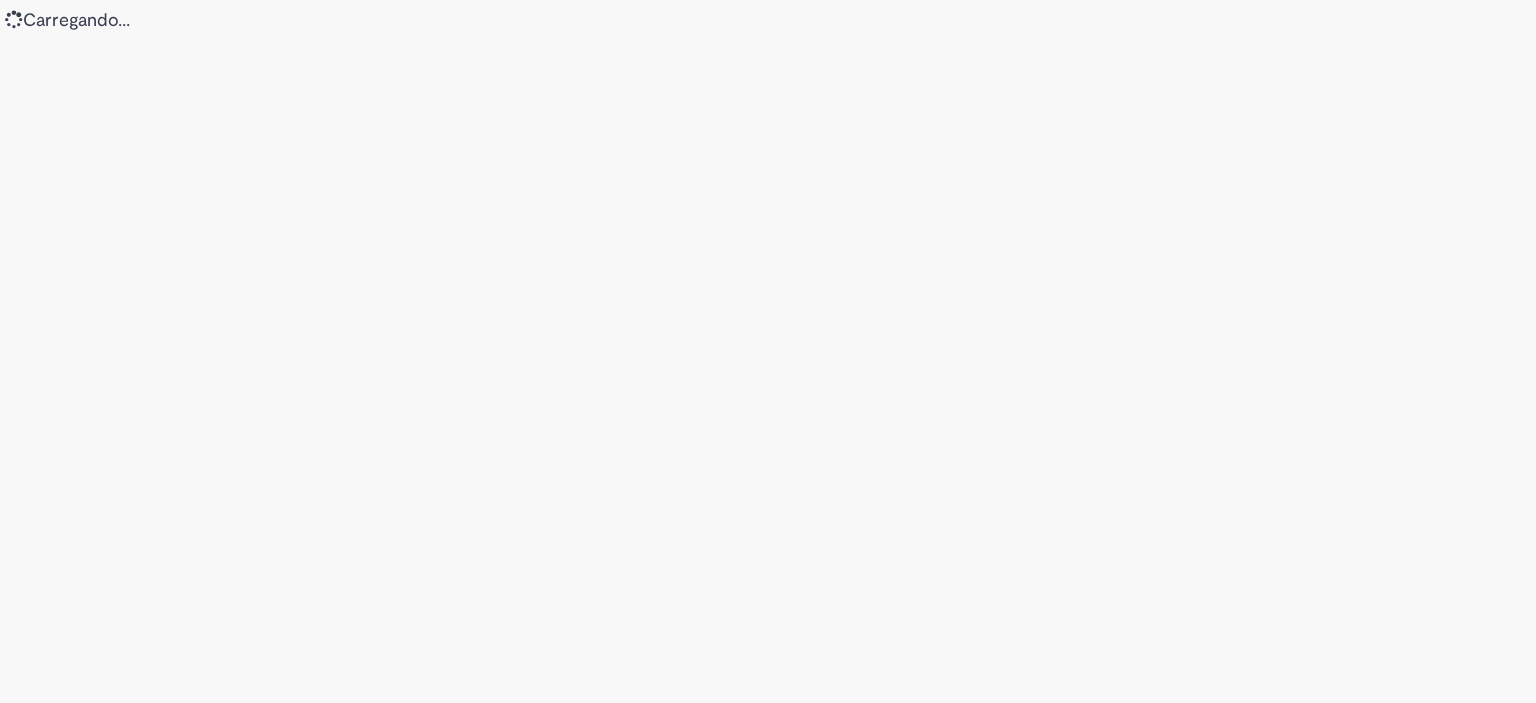 scroll, scrollTop: 0, scrollLeft: 0, axis: both 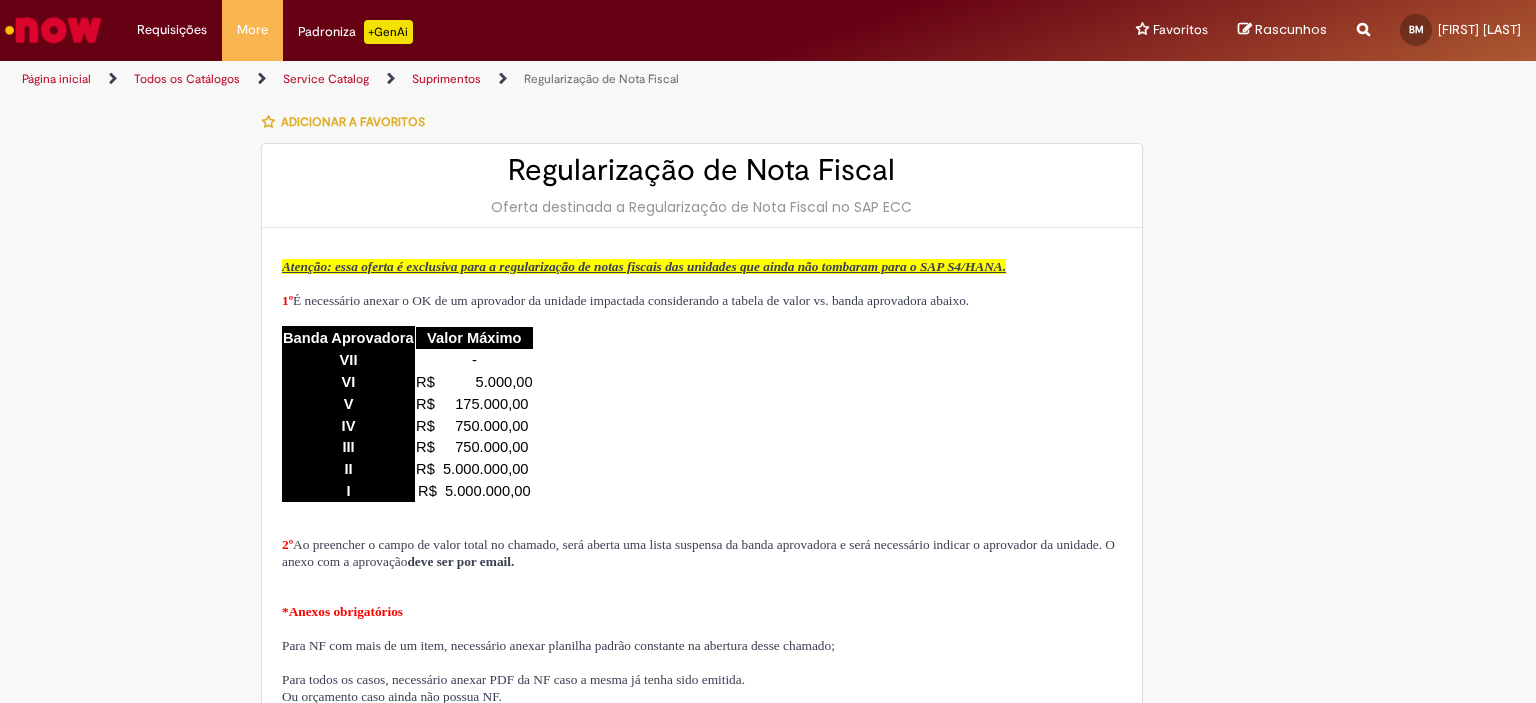 type on "**********" 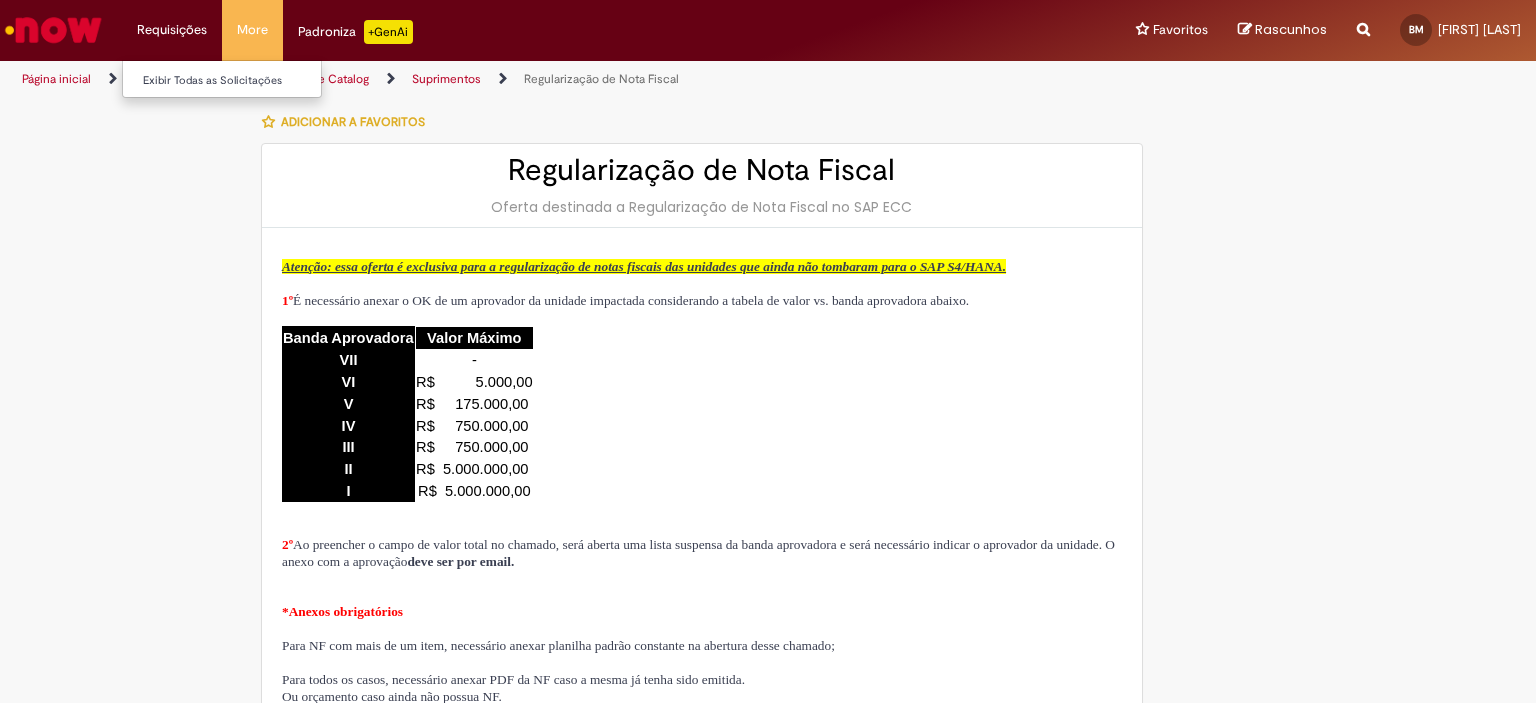 click on "Requisições
Exibir Todas as Solicitações" at bounding box center [172, 30] 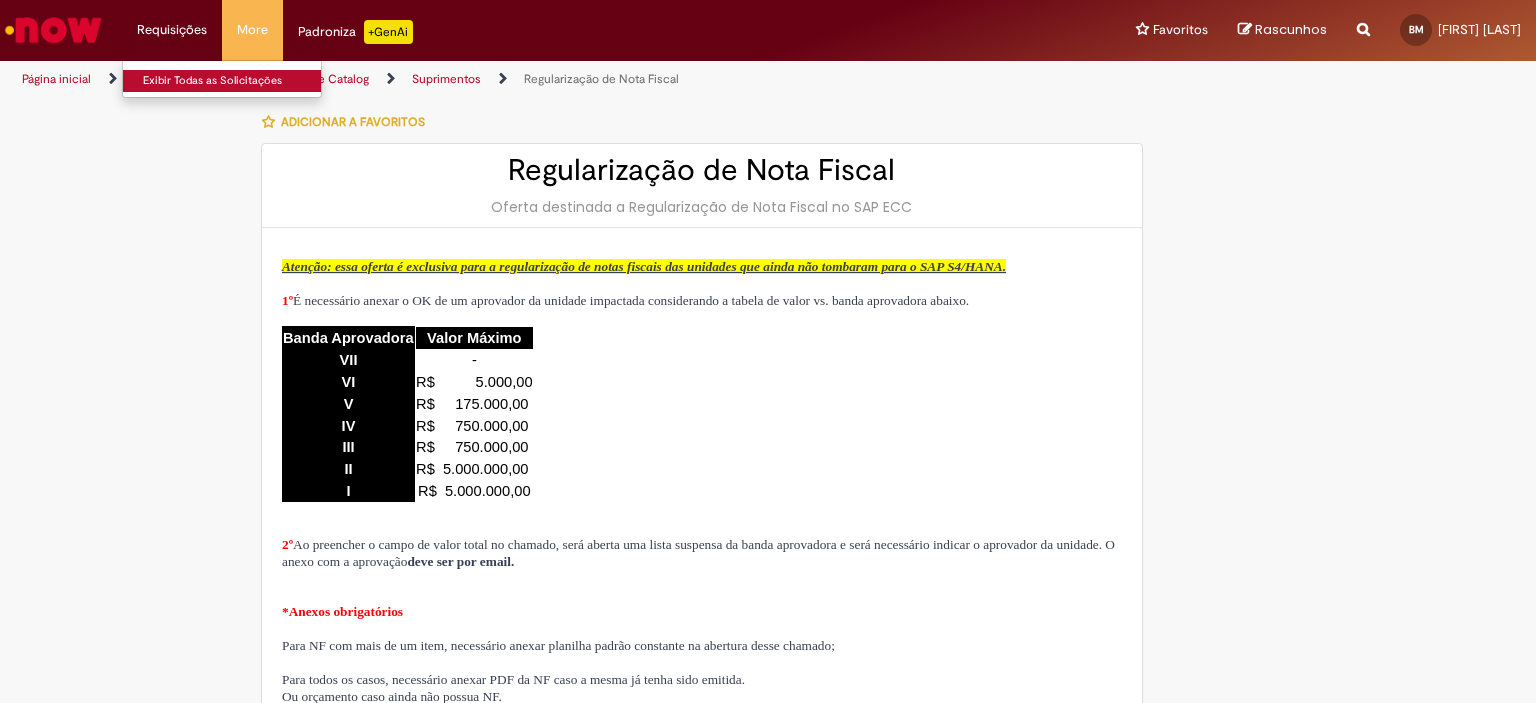 click on "Exibir Todas as Solicitações" at bounding box center (233, 81) 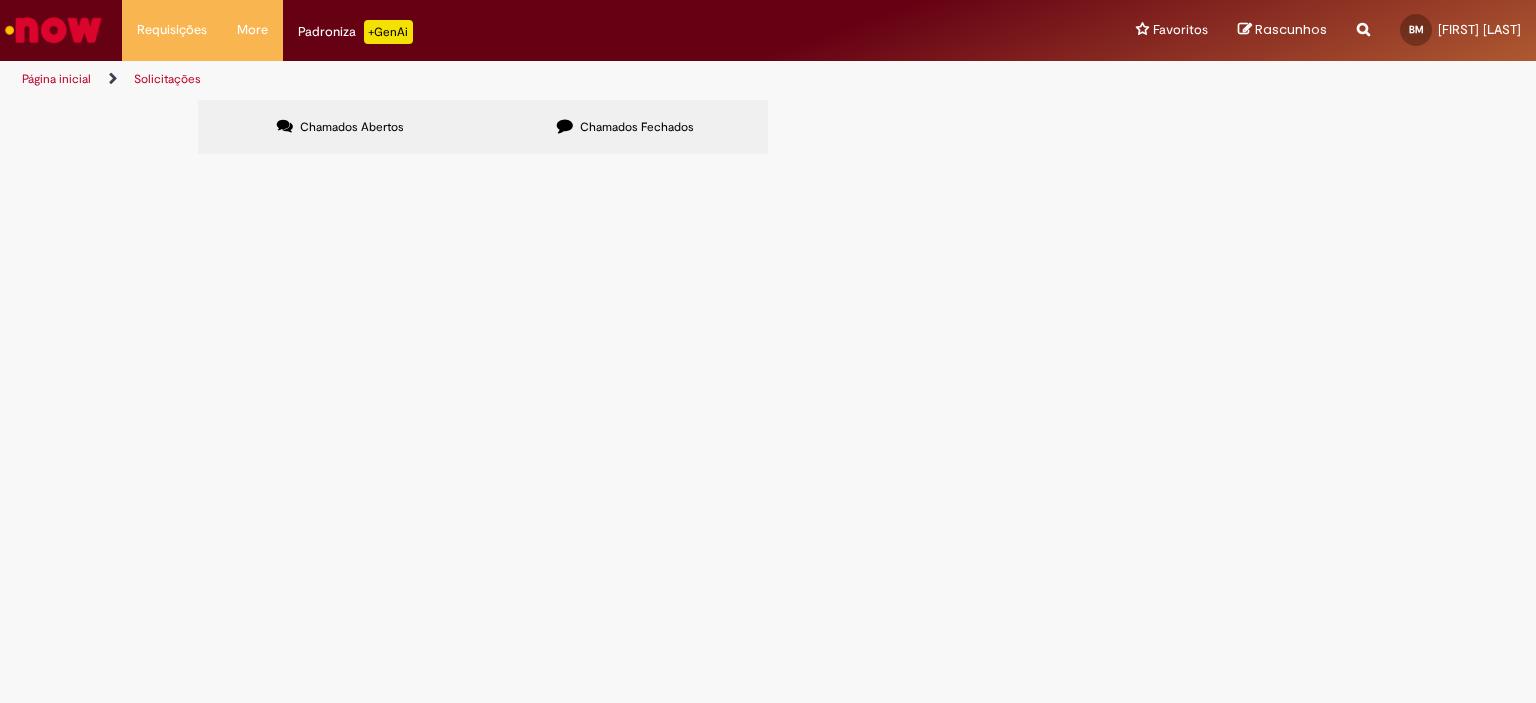 click on "Página inicial" at bounding box center (56, 79) 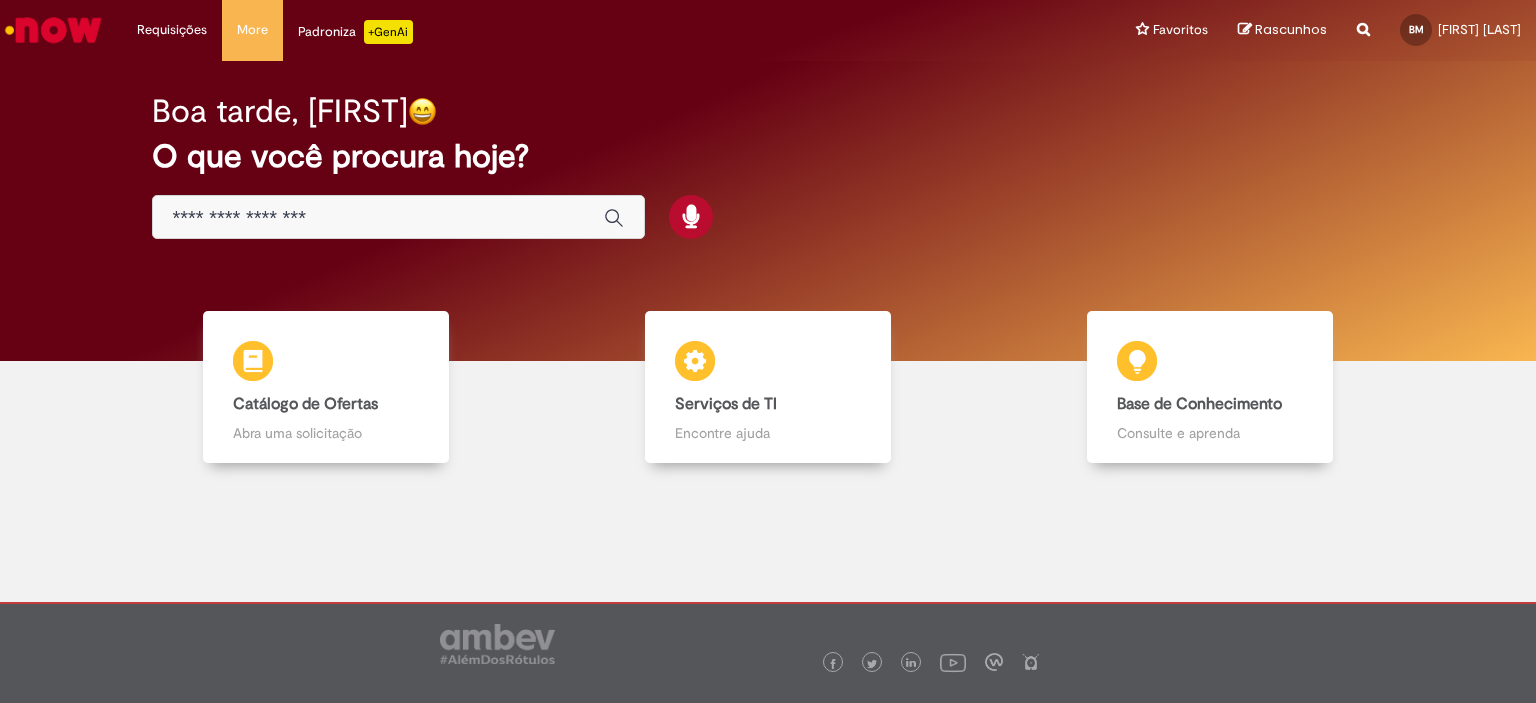 click at bounding box center [378, 218] 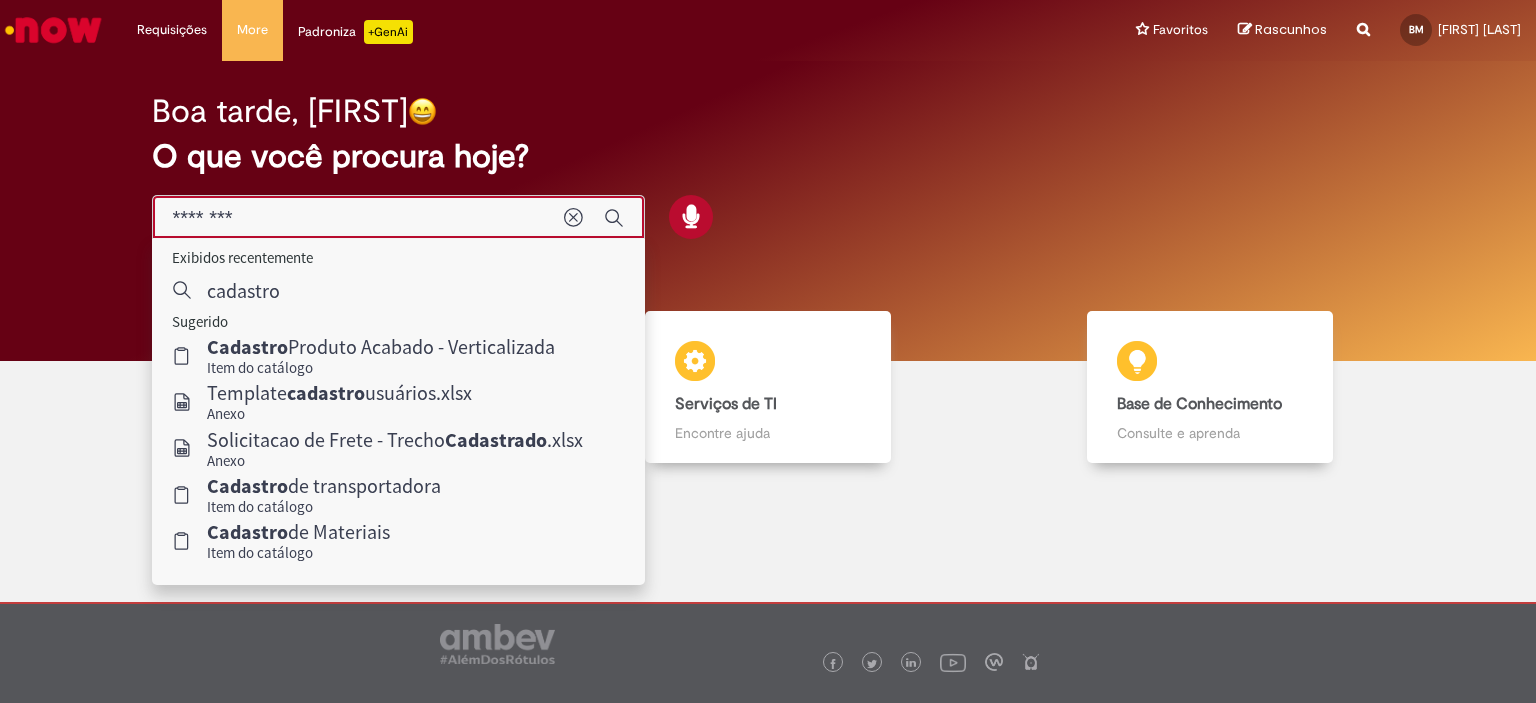 type on "********" 